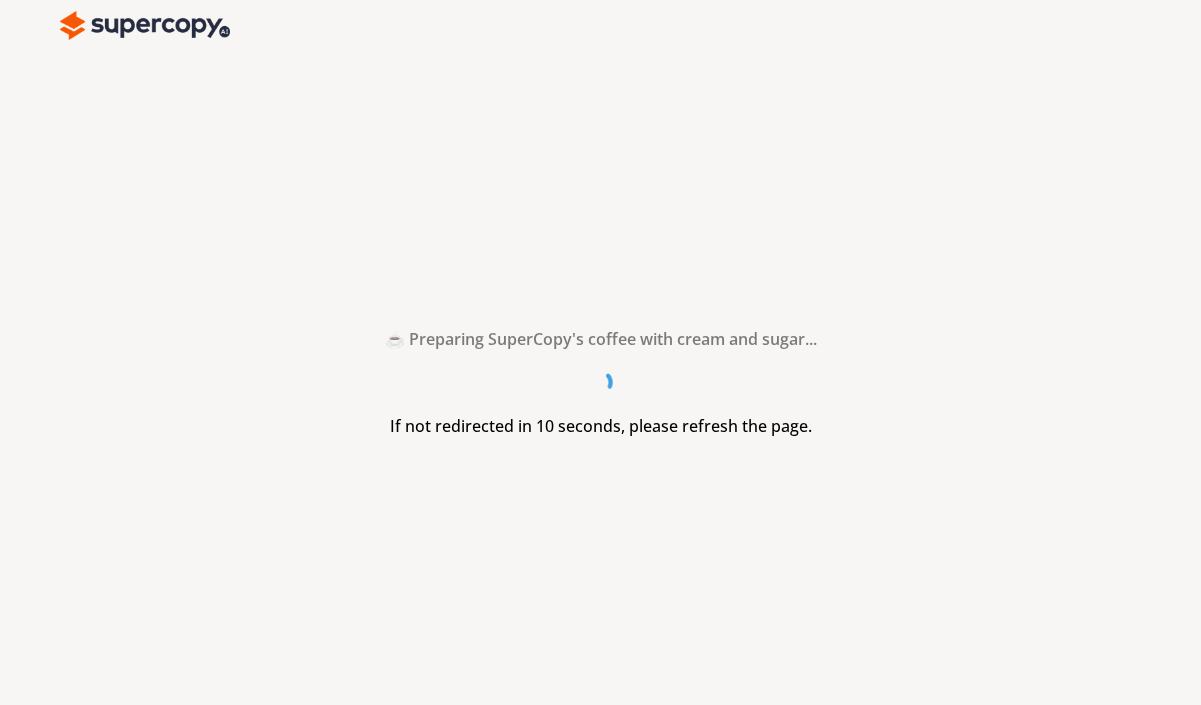 scroll, scrollTop: 0, scrollLeft: 0, axis: both 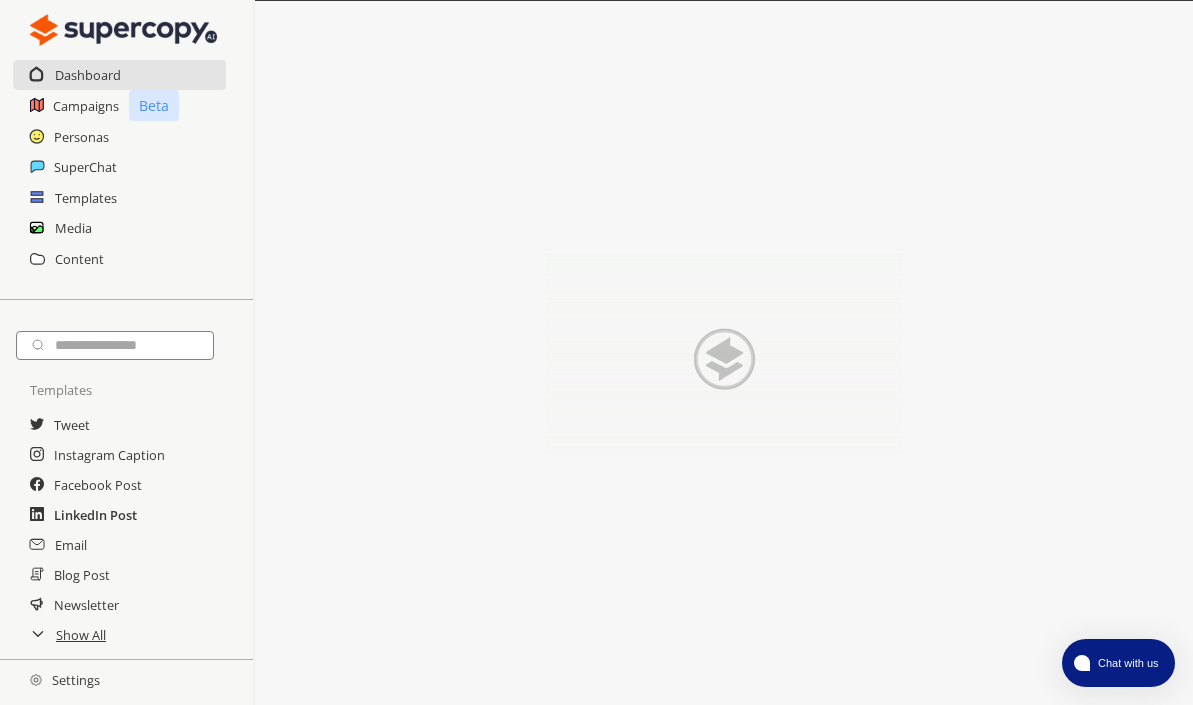 click on "LinkedIn Post" at bounding box center (95, 515) 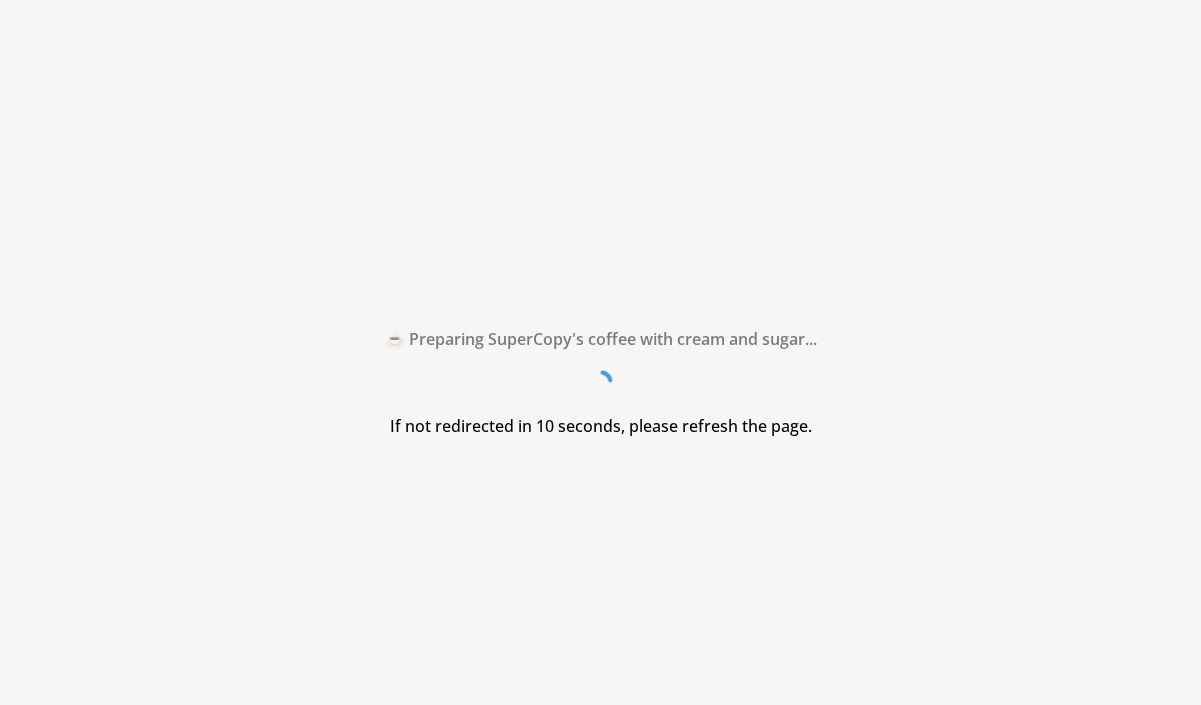 scroll, scrollTop: 0, scrollLeft: 0, axis: both 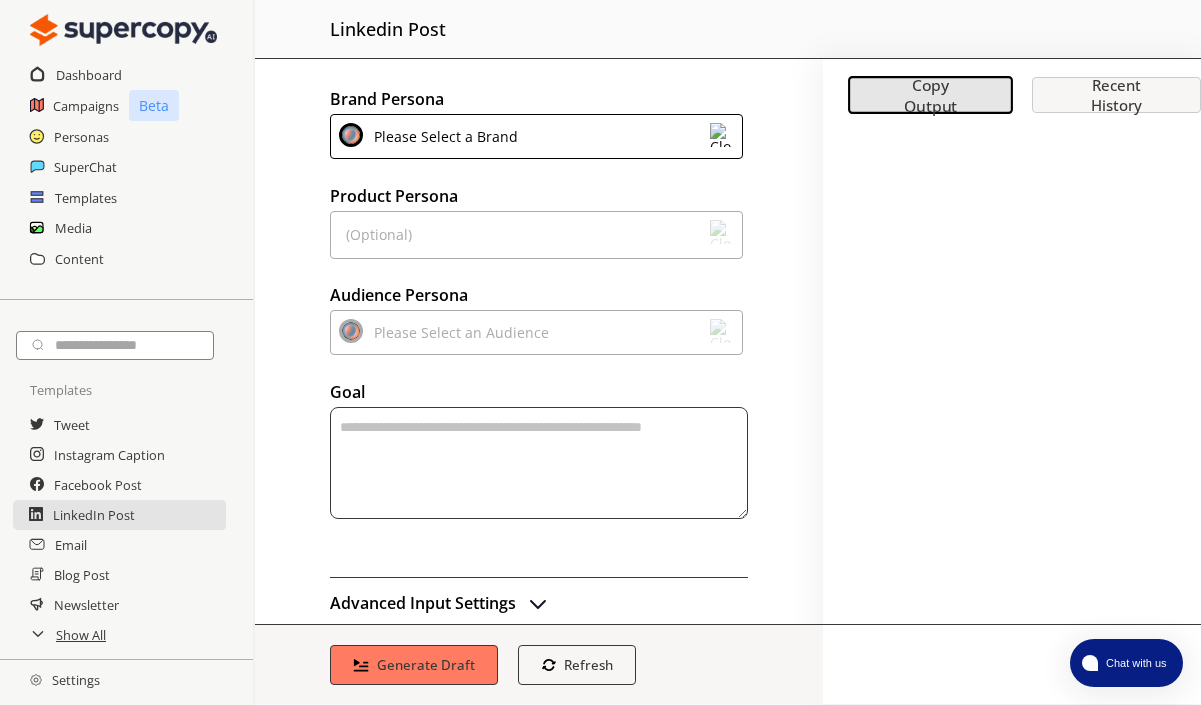 click on "(Optional)" at bounding box center [536, 235] 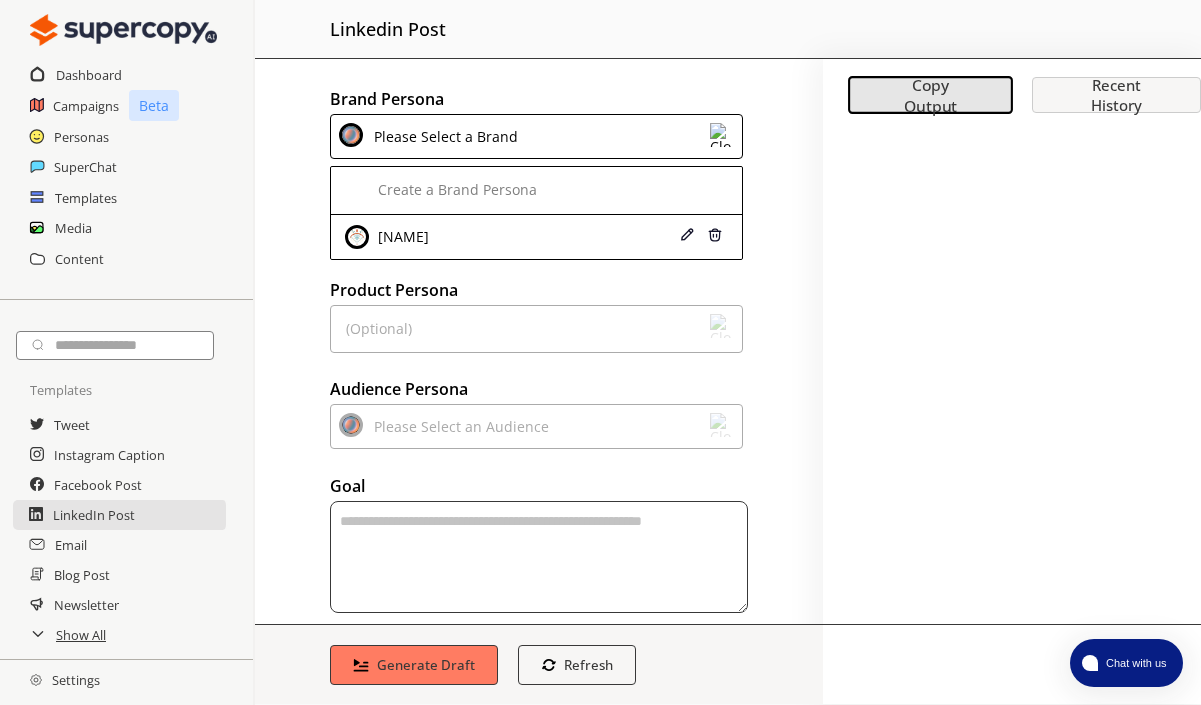 click on "[NAME]" at bounding box center [504, 237] 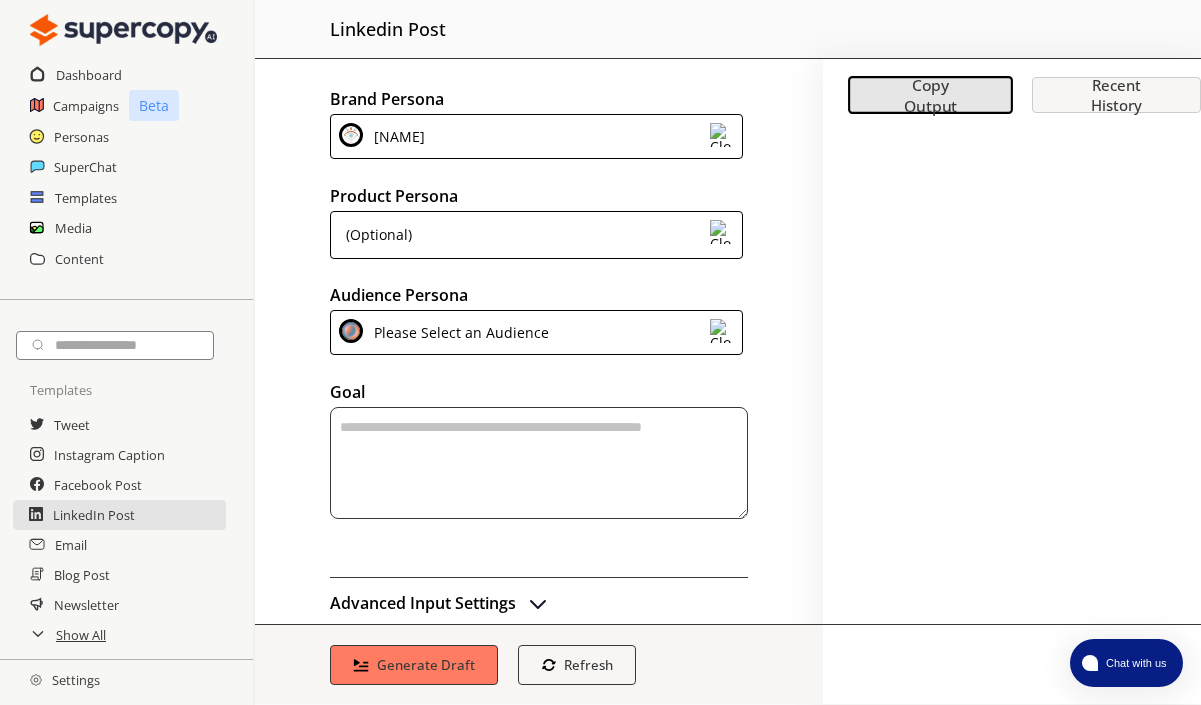 click on "(Optional)" at bounding box center (536, 235) 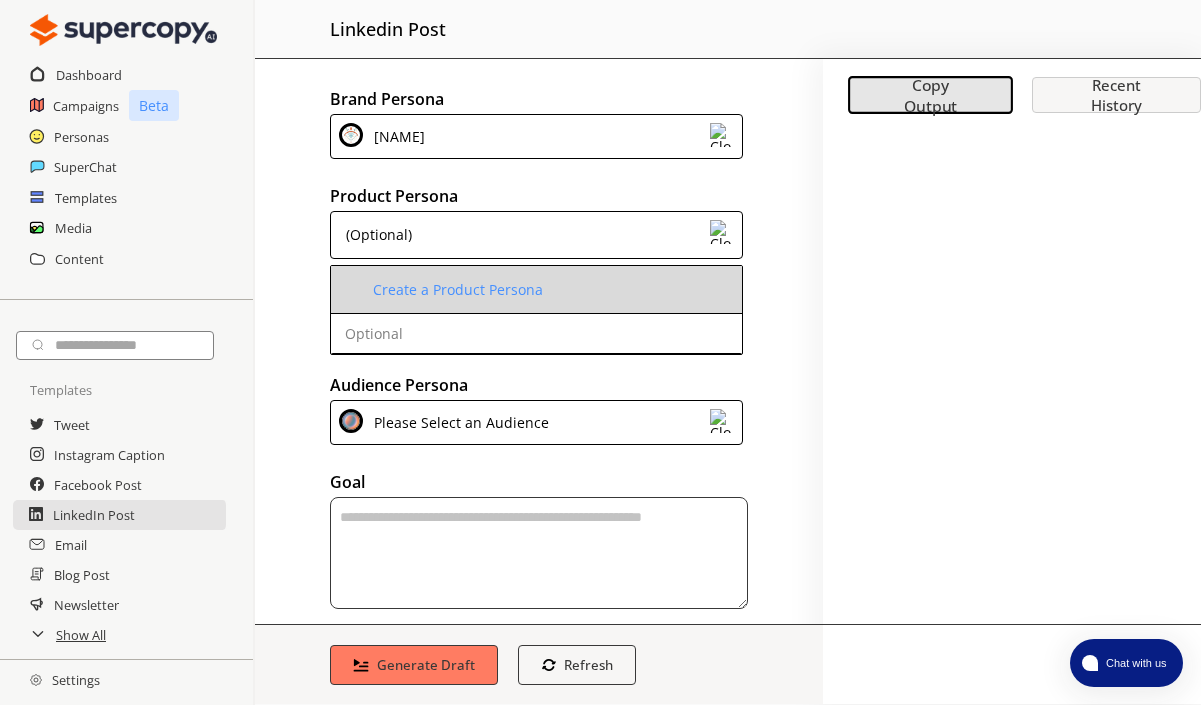 click on "Create a Product Persona" at bounding box center [536, 290] 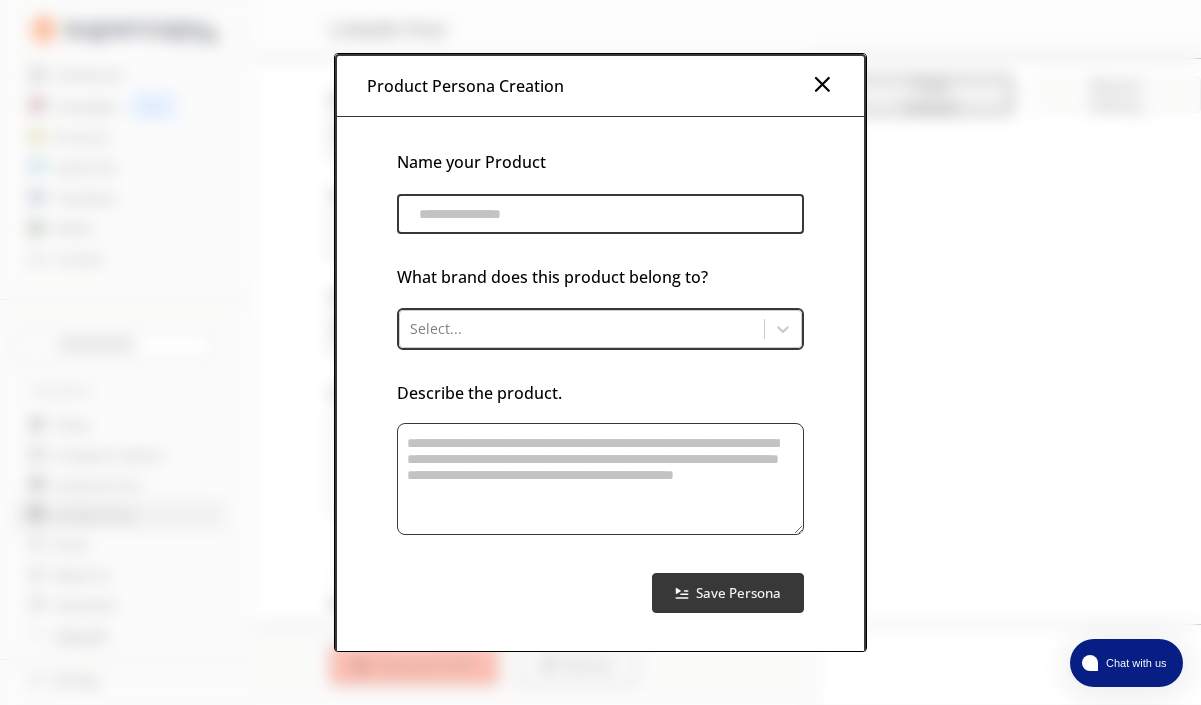 click at bounding box center (600, 214) 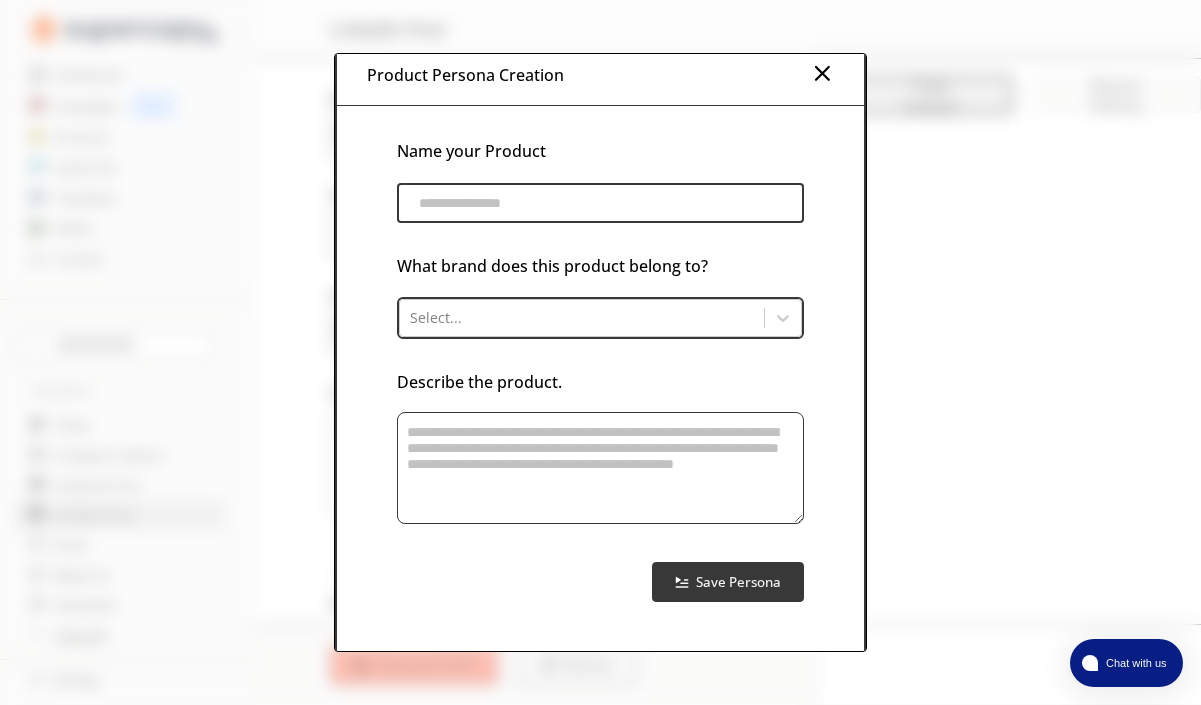 scroll, scrollTop: 13, scrollLeft: 0, axis: vertical 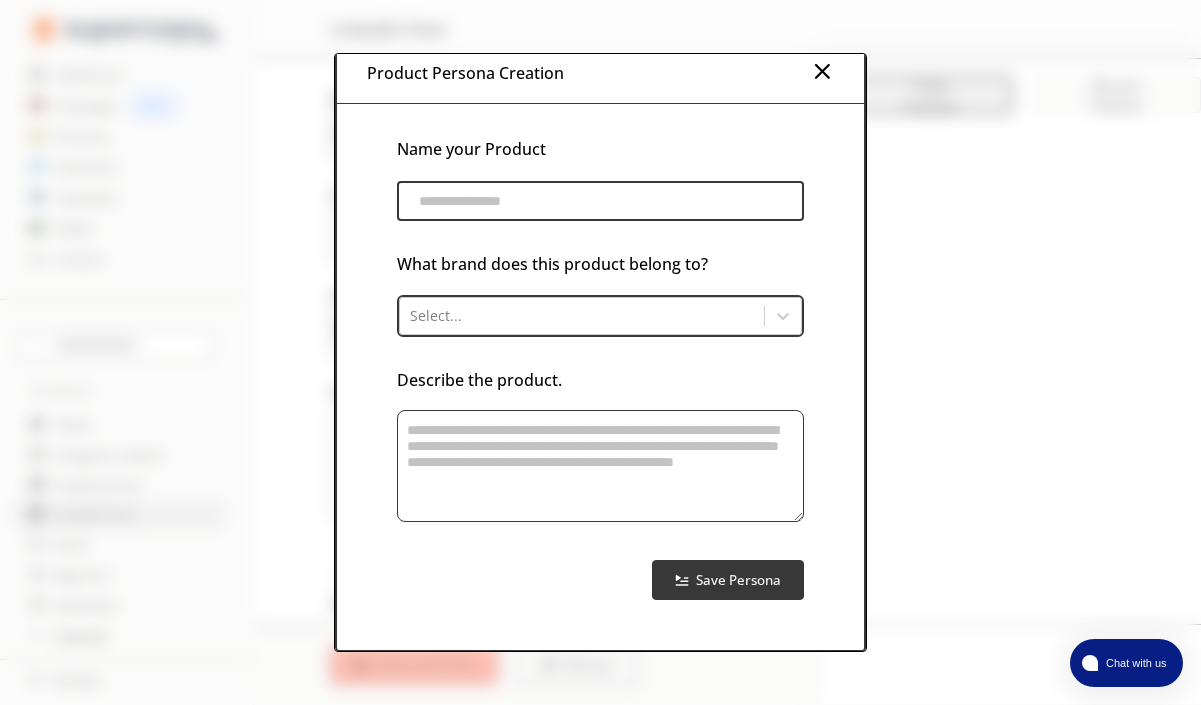 click at bounding box center (822, 71) 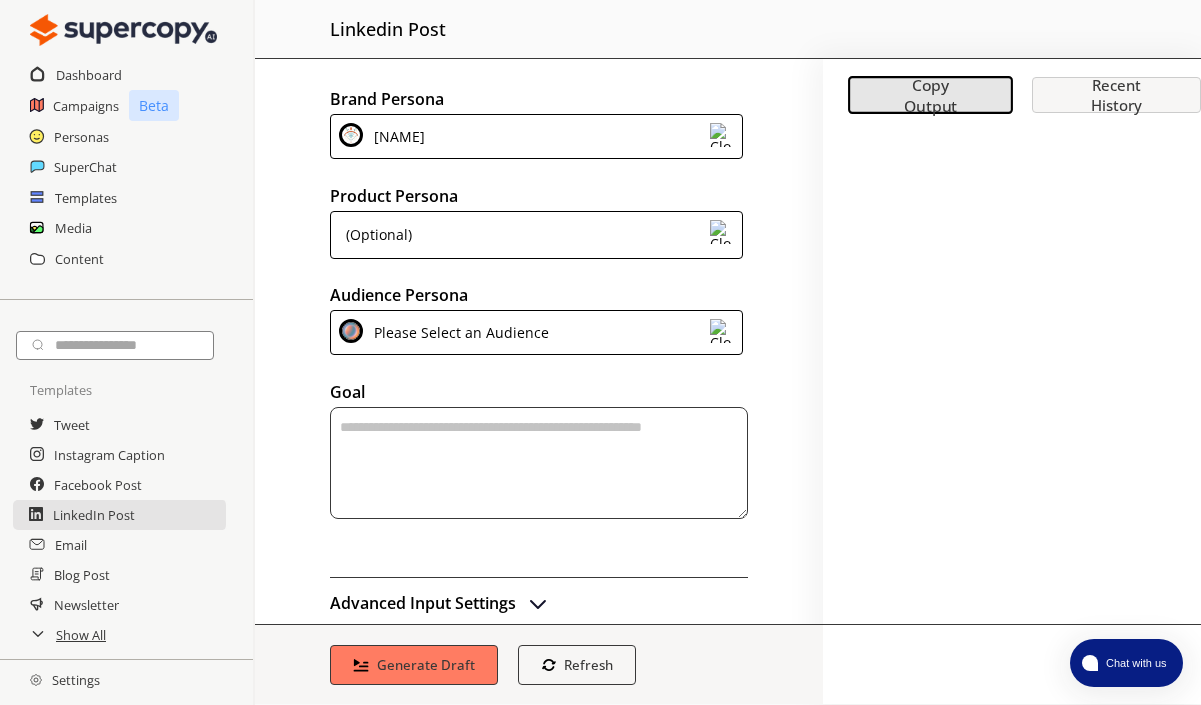 click on "Please Select an Audience" at bounding box center (458, 332) 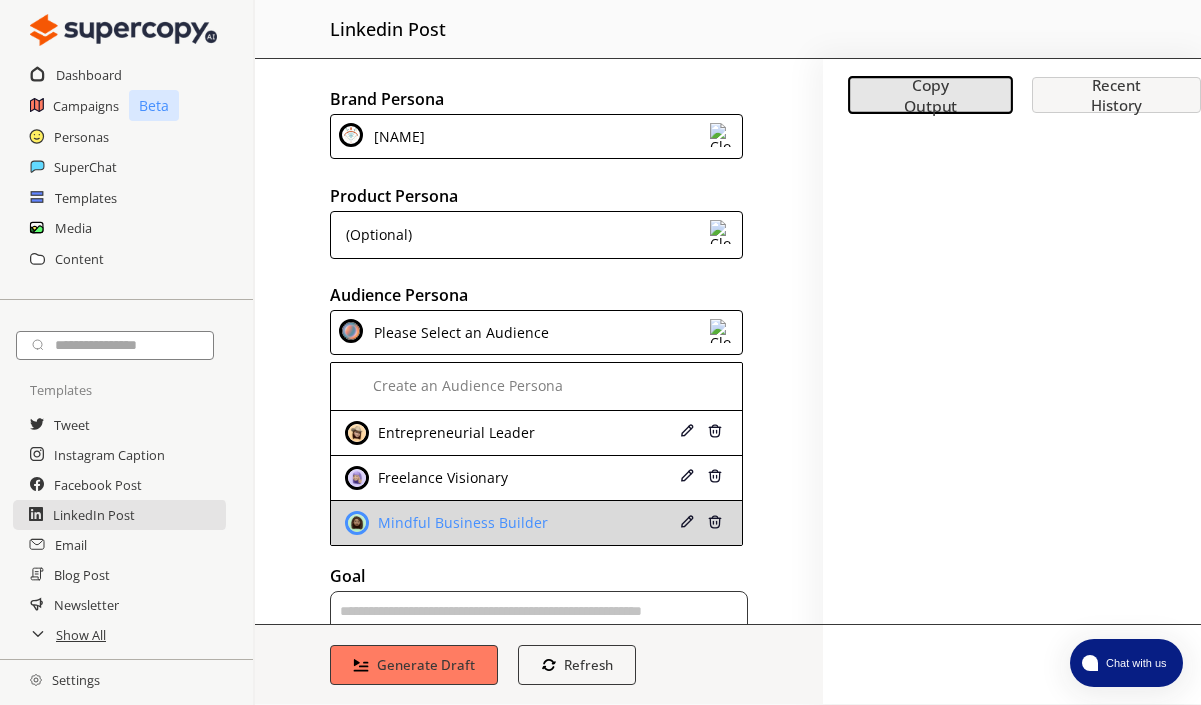 click on "Mindful Business Builder" at bounding box center (504, 523) 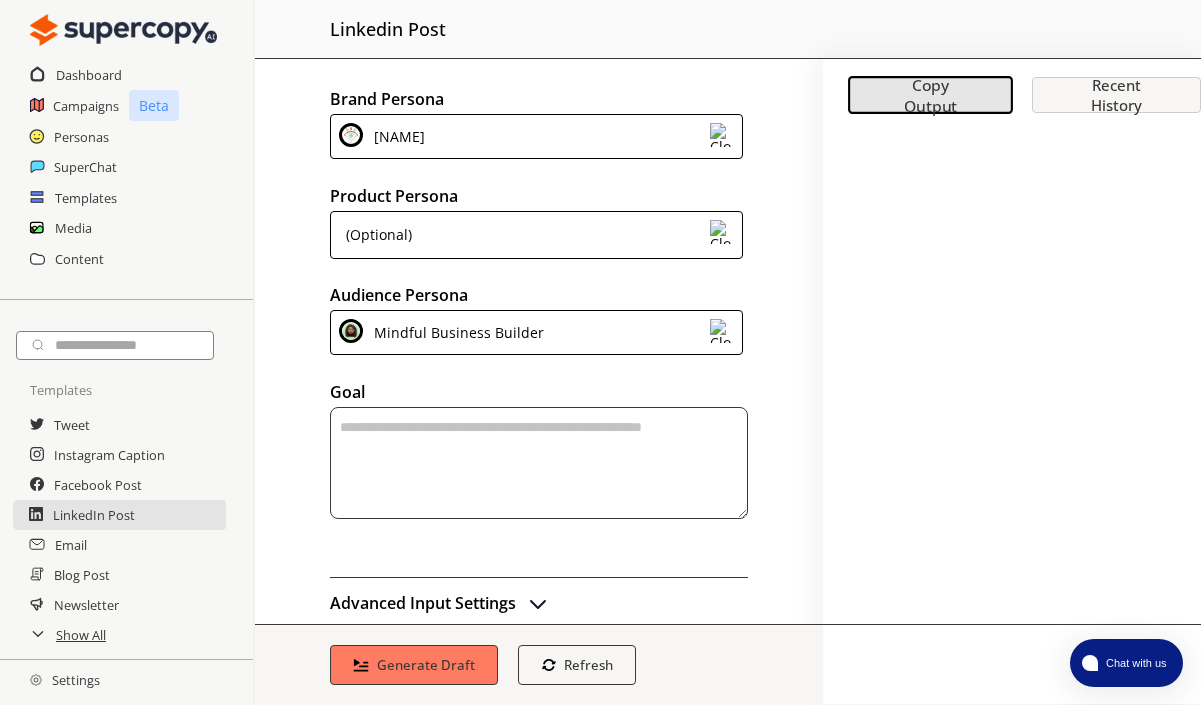 click at bounding box center (539, 463) 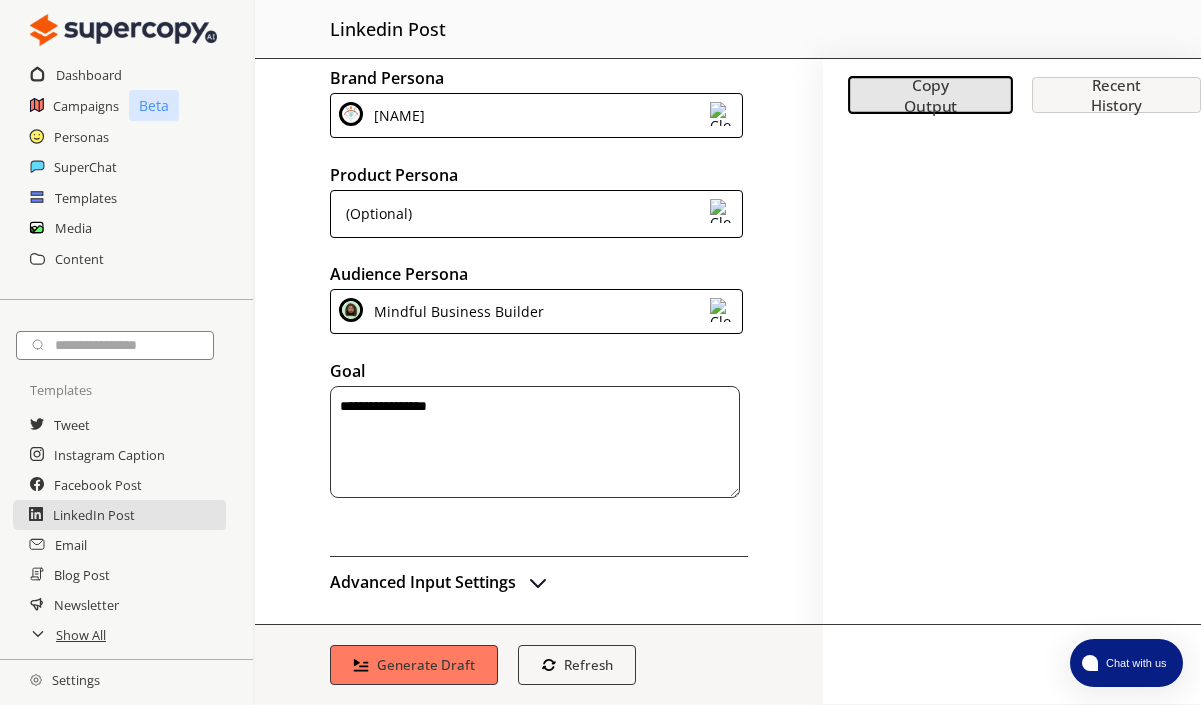 scroll, scrollTop: 31, scrollLeft: 0, axis: vertical 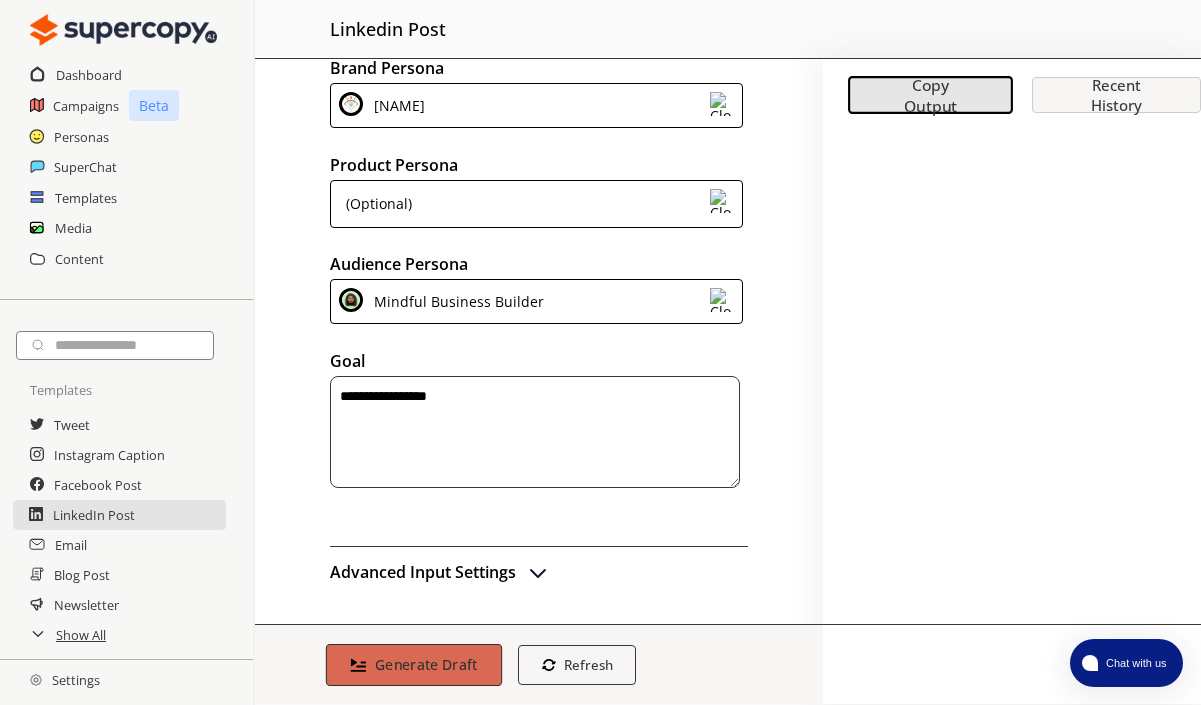 type on "**********" 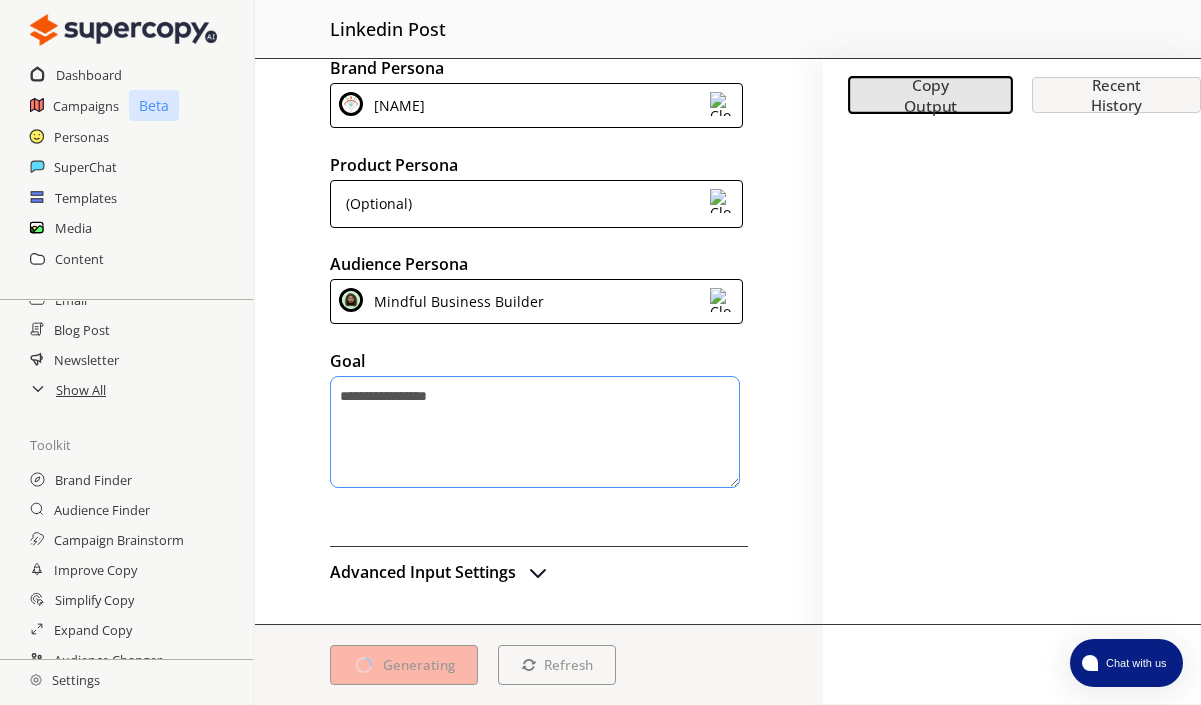 scroll, scrollTop: 232, scrollLeft: 0, axis: vertical 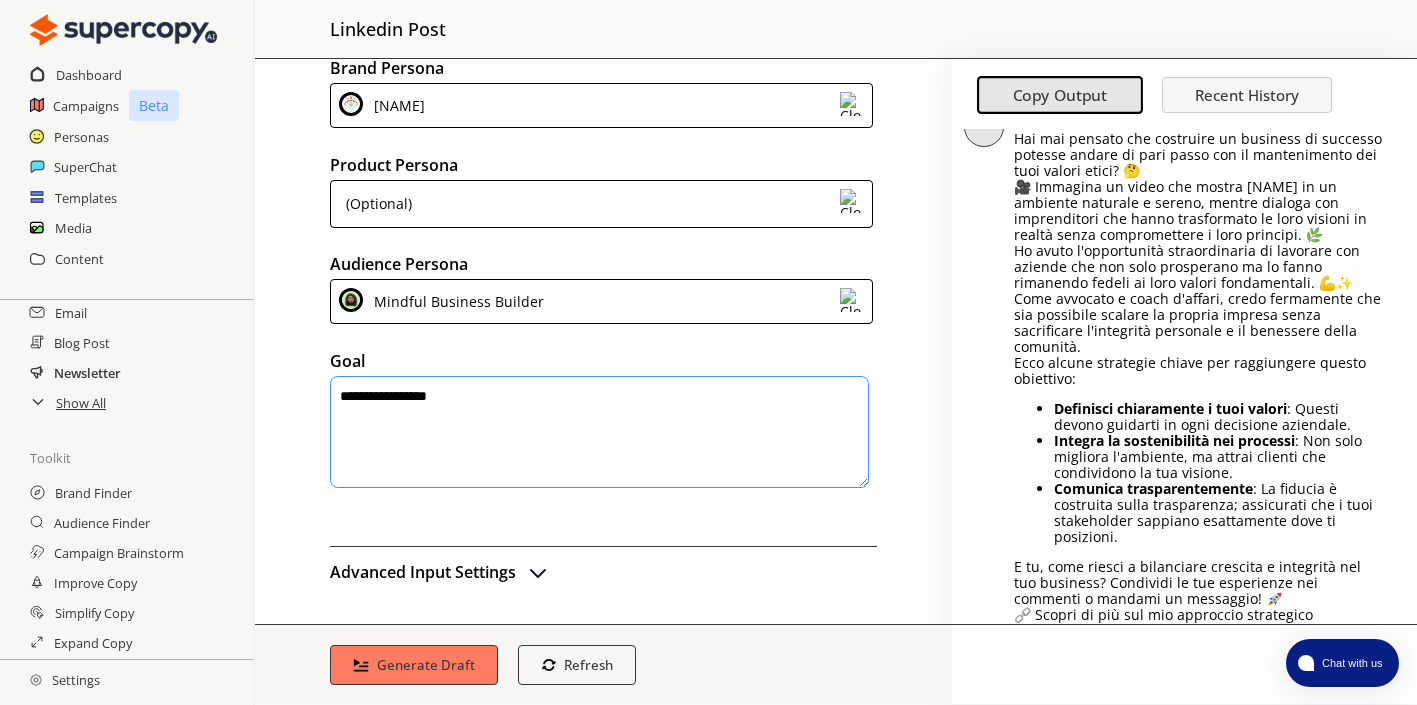 click on "Newsletter" at bounding box center [87, 373] 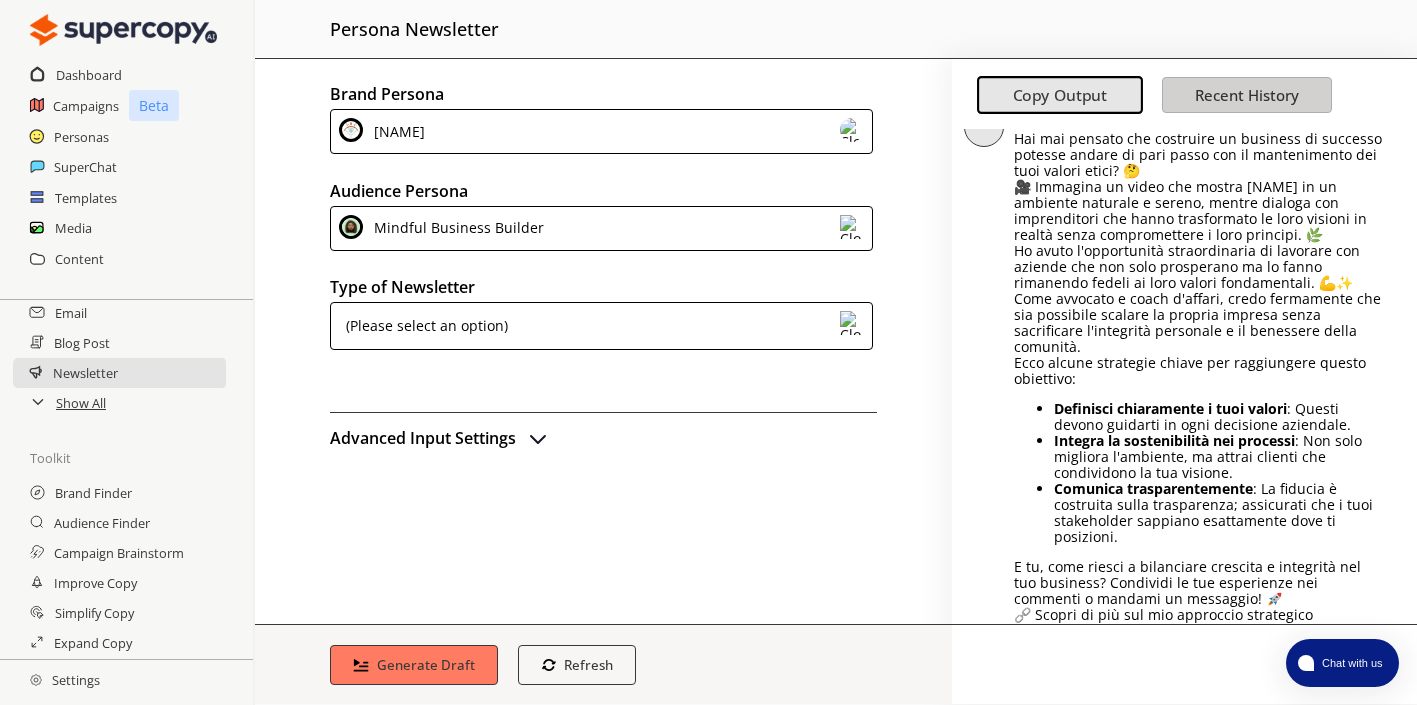 click on "Recent History" at bounding box center (1247, 95) 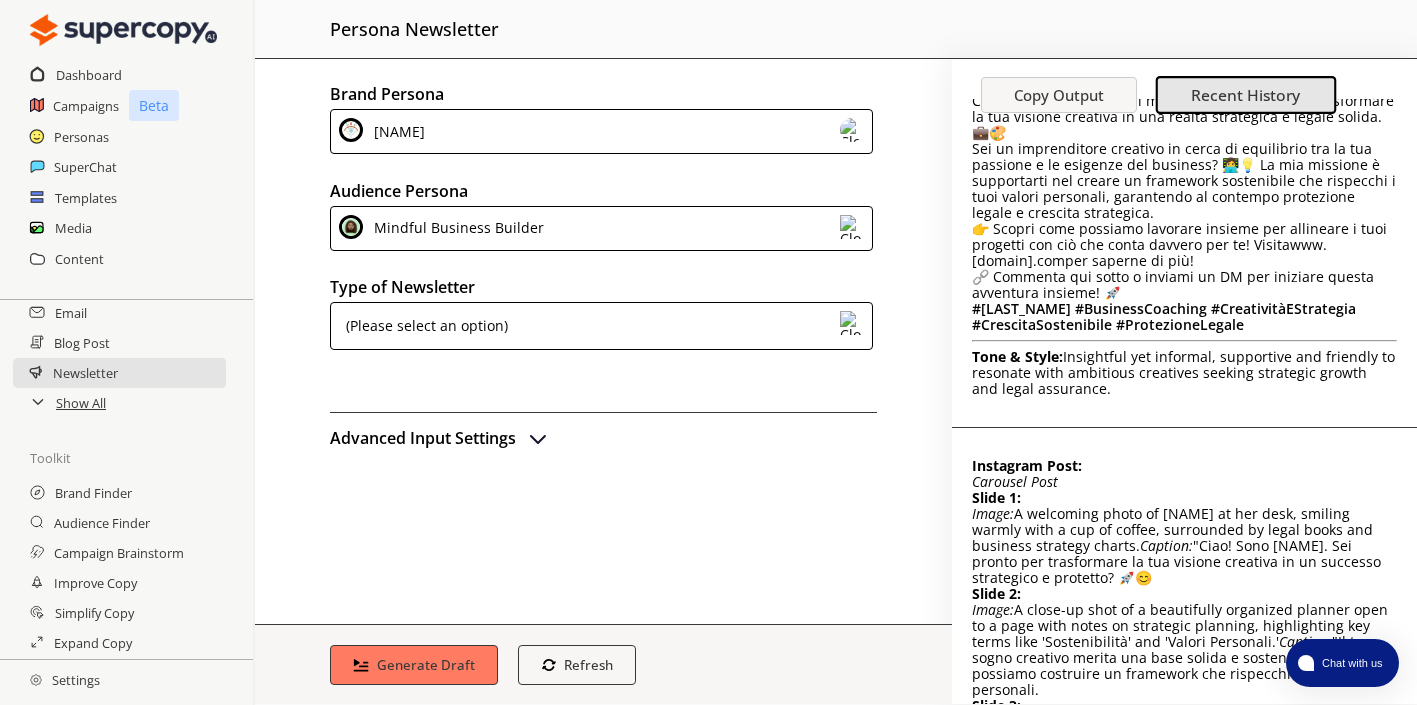 scroll, scrollTop: 228, scrollLeft: 0, axis: vertical 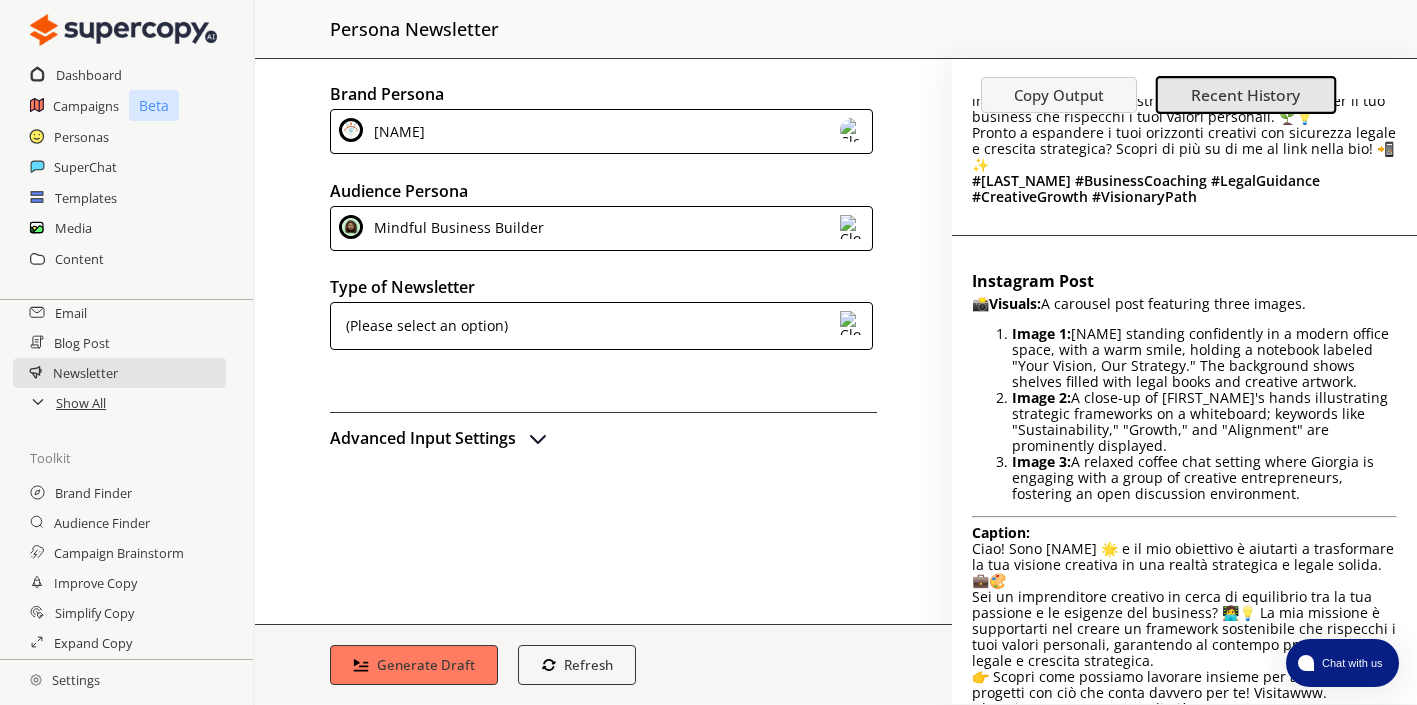 click on "(Please select an option)" at bounding box center [423, 326] 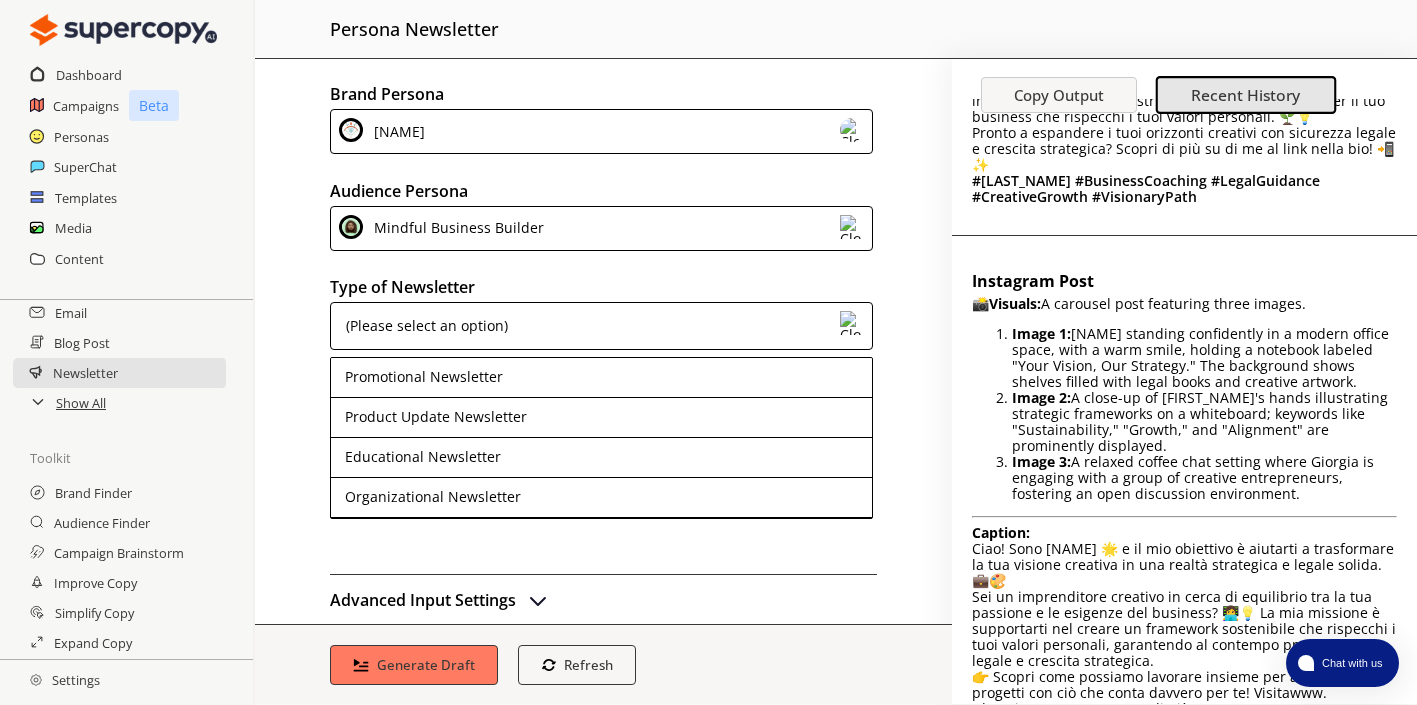 scroll, scrollTop: 30, scrollLeft: 0, axis: vertical 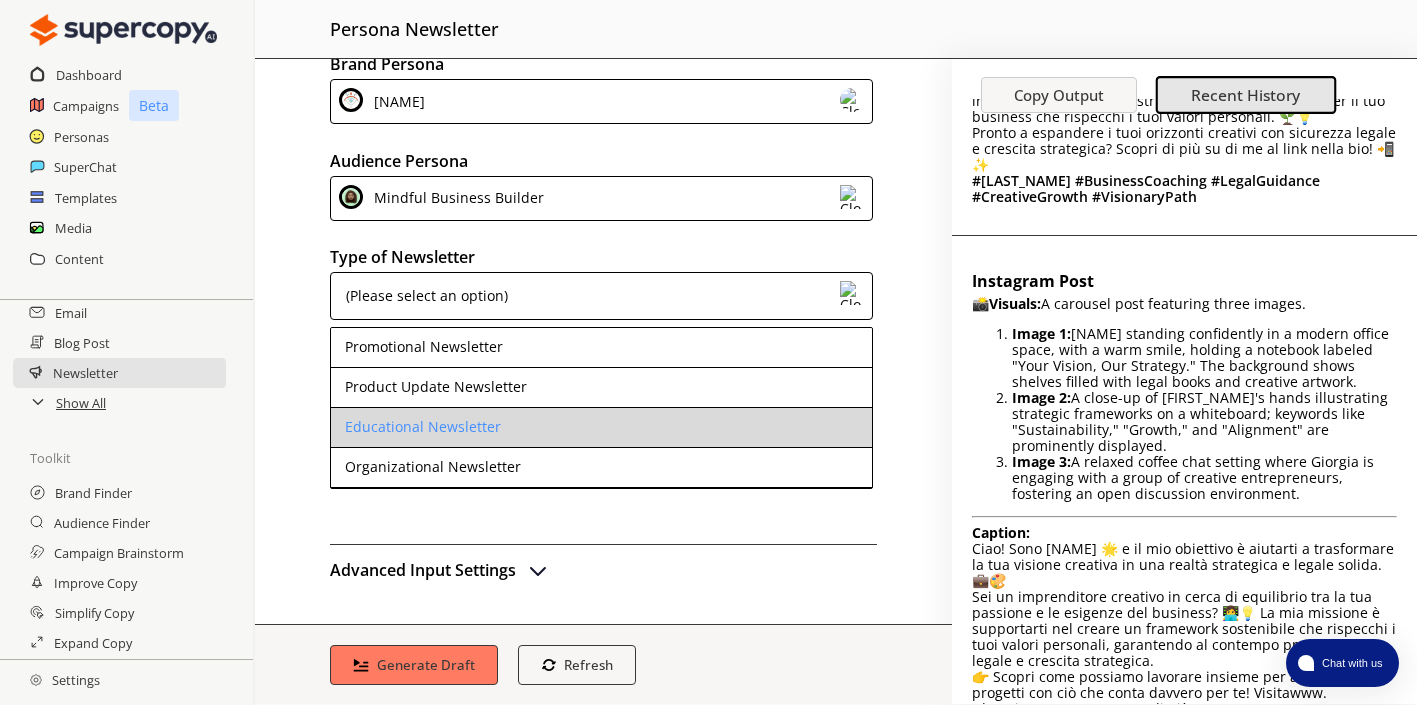click on "Educational Newsletter" at bounding box center (423, 427) 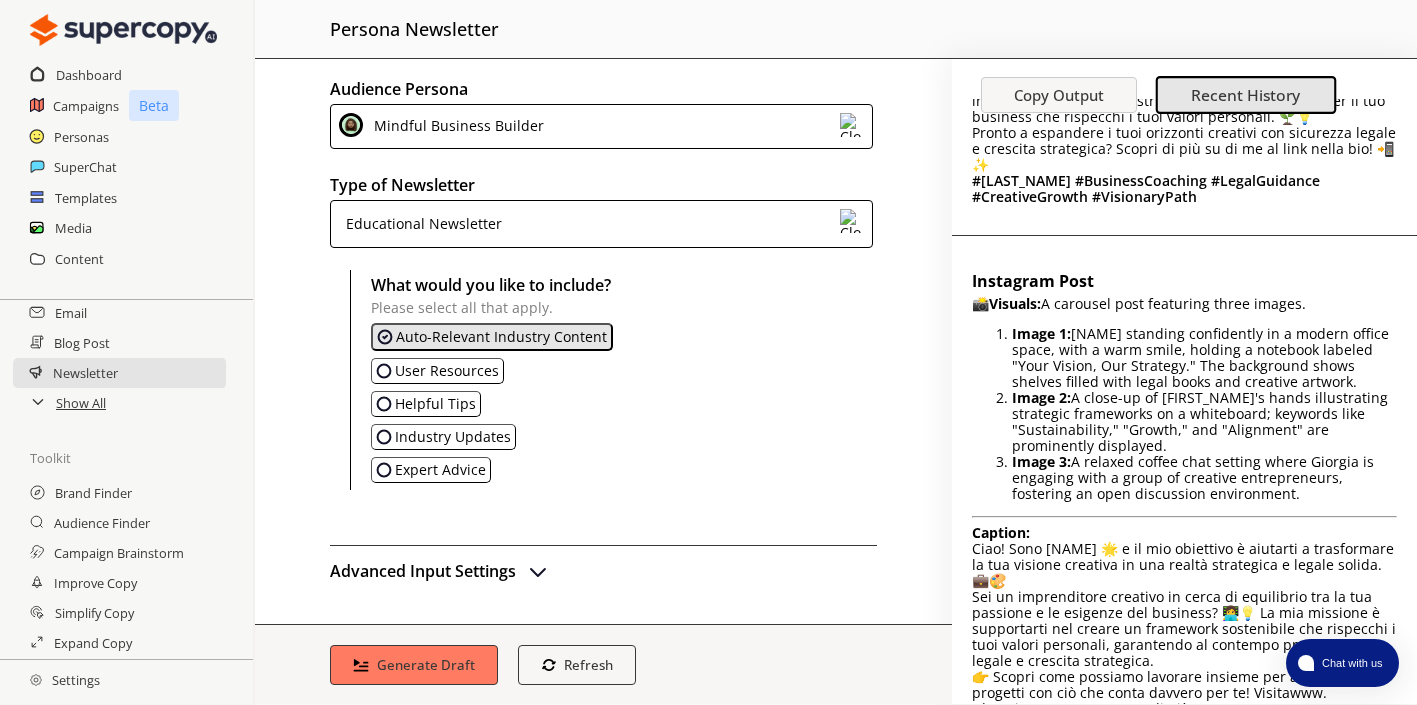 scroll, scrollTop: 0, scrollLeft: 0, axis: both 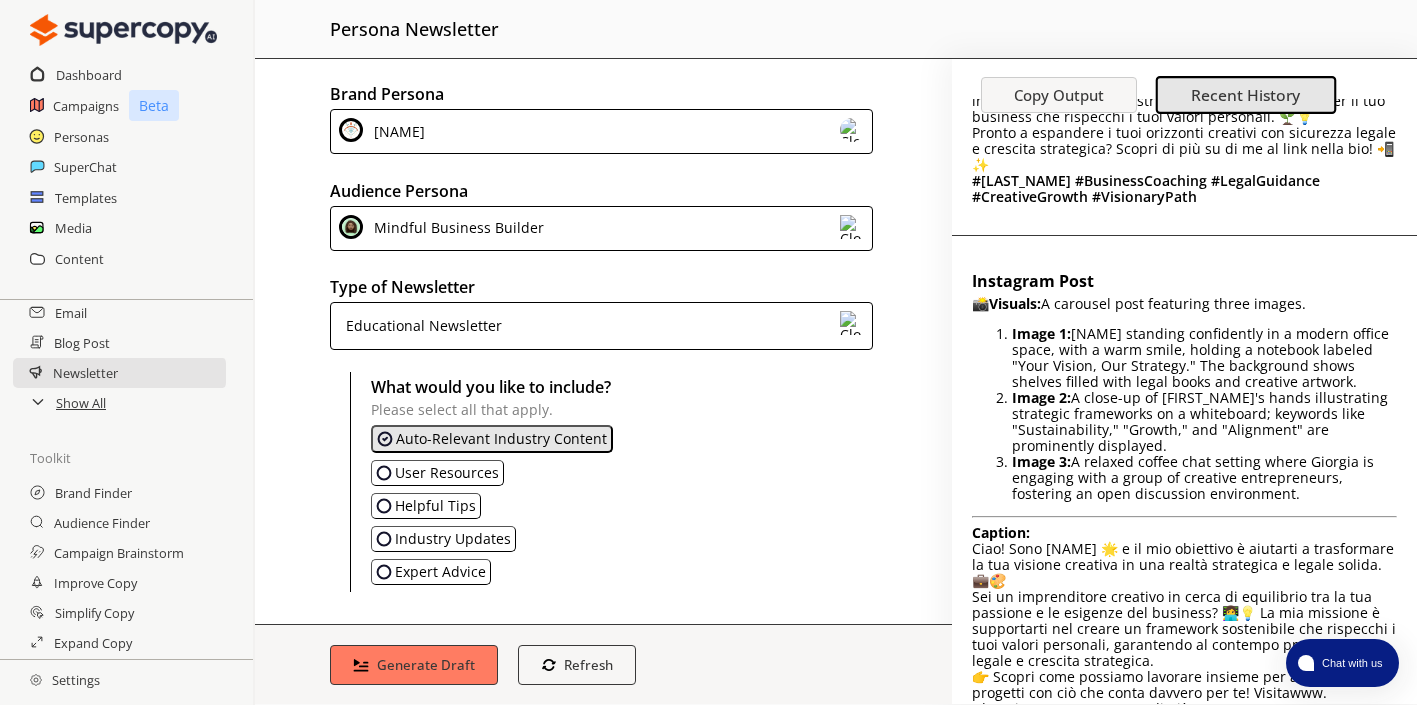click on "Helpful Tips" at bounding box center [435, 506] 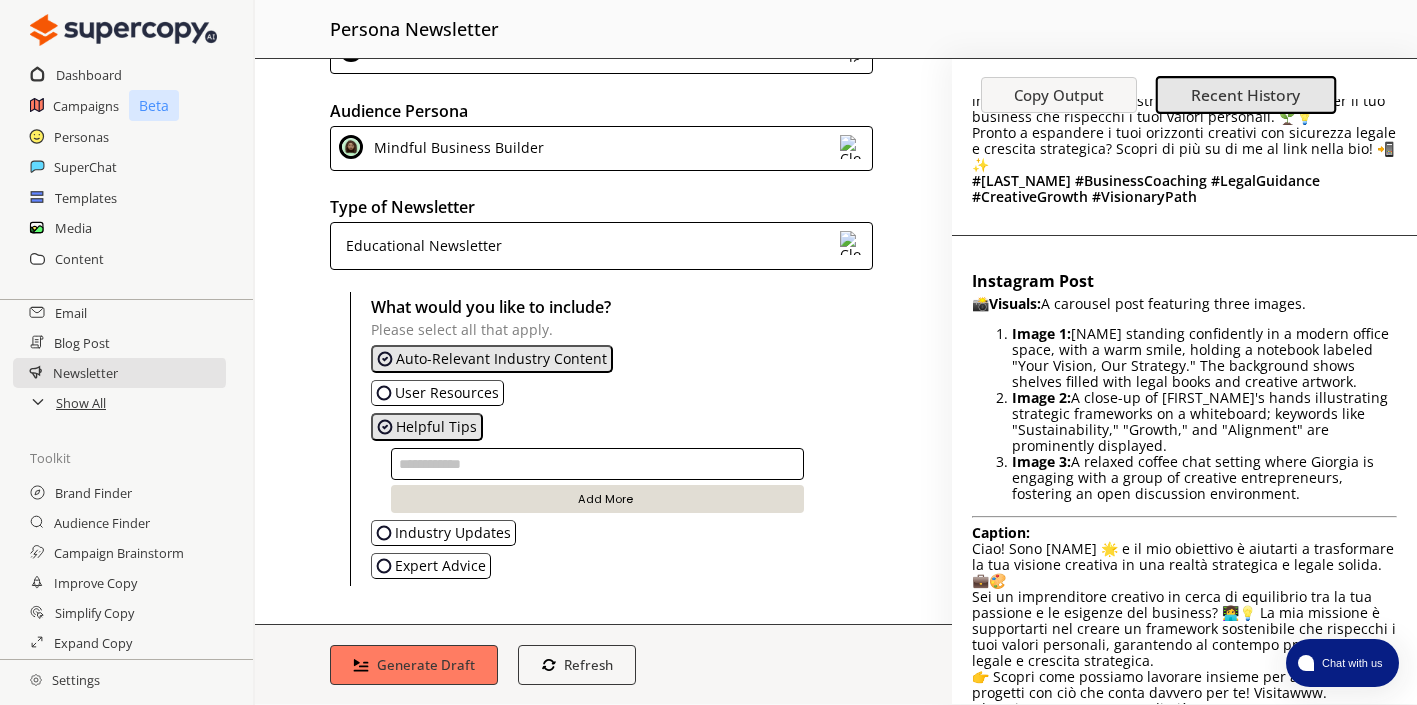 scroll, scrollTop: 177, scrollLeft: 0, axis: vertical 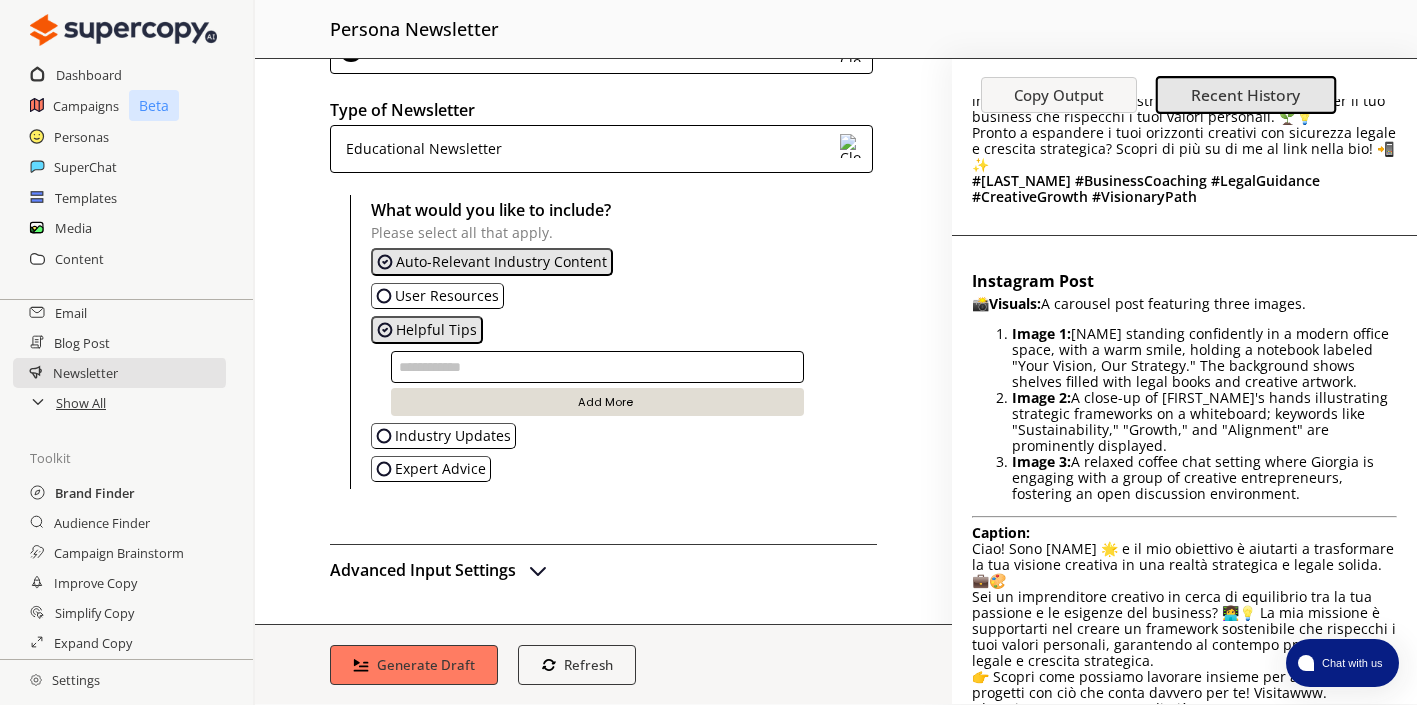 click on "Brand Finder" at bounding box center [95, 493] 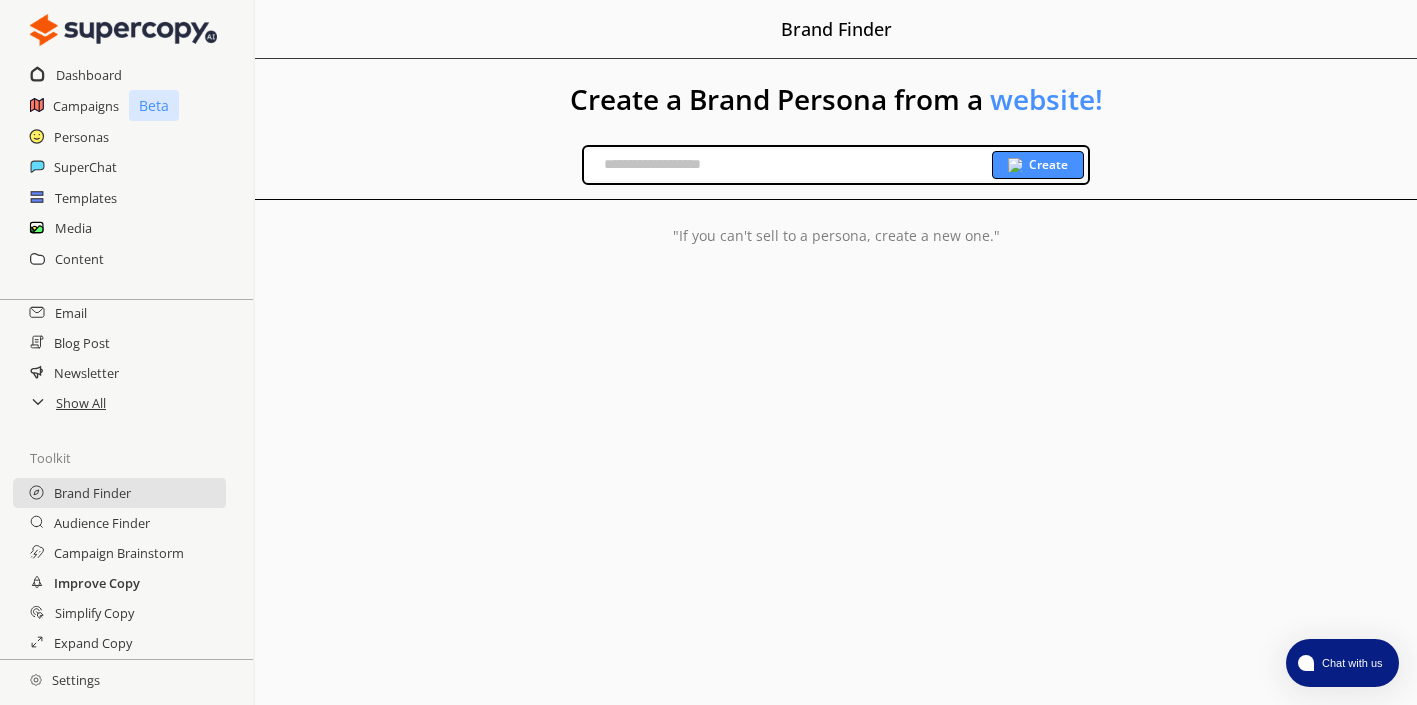 click on "Improve Copy" at bounding box center [97, 583] 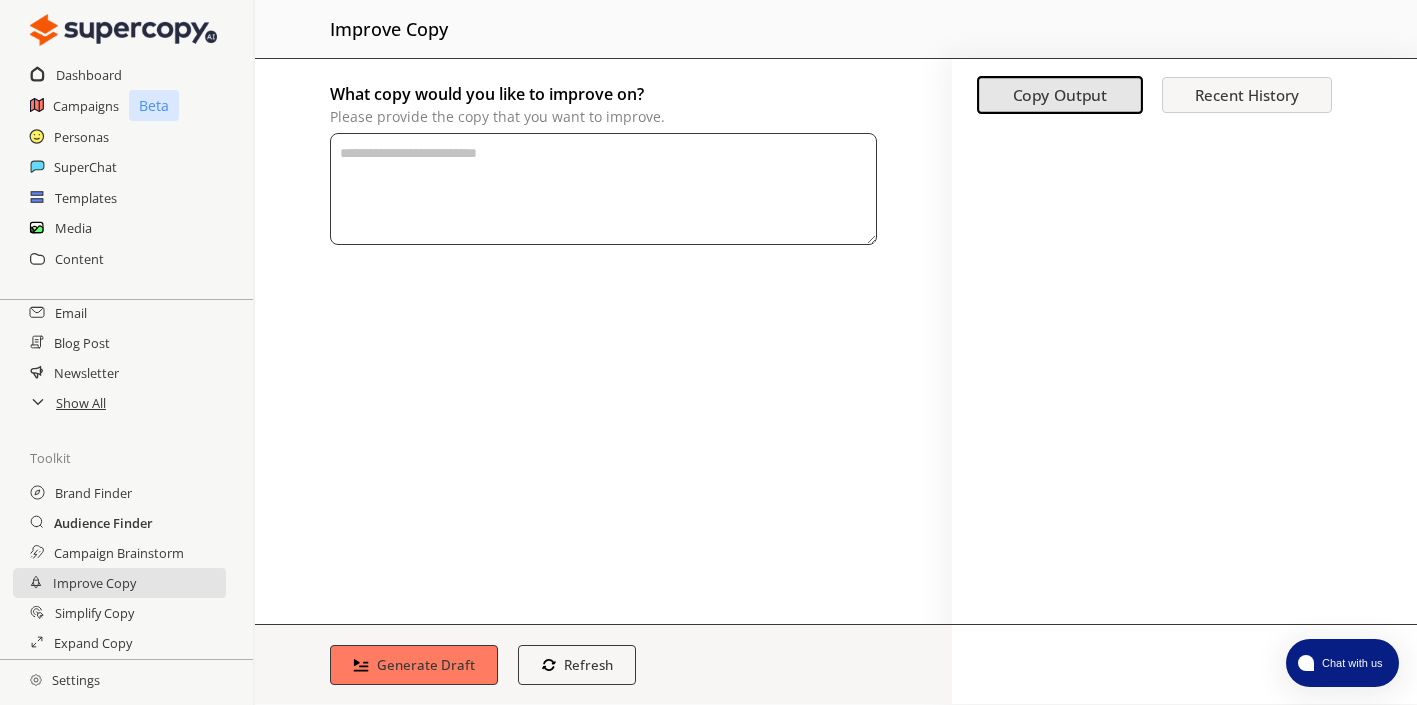 click on "Audience Finder" at bounding box center (103, 523) 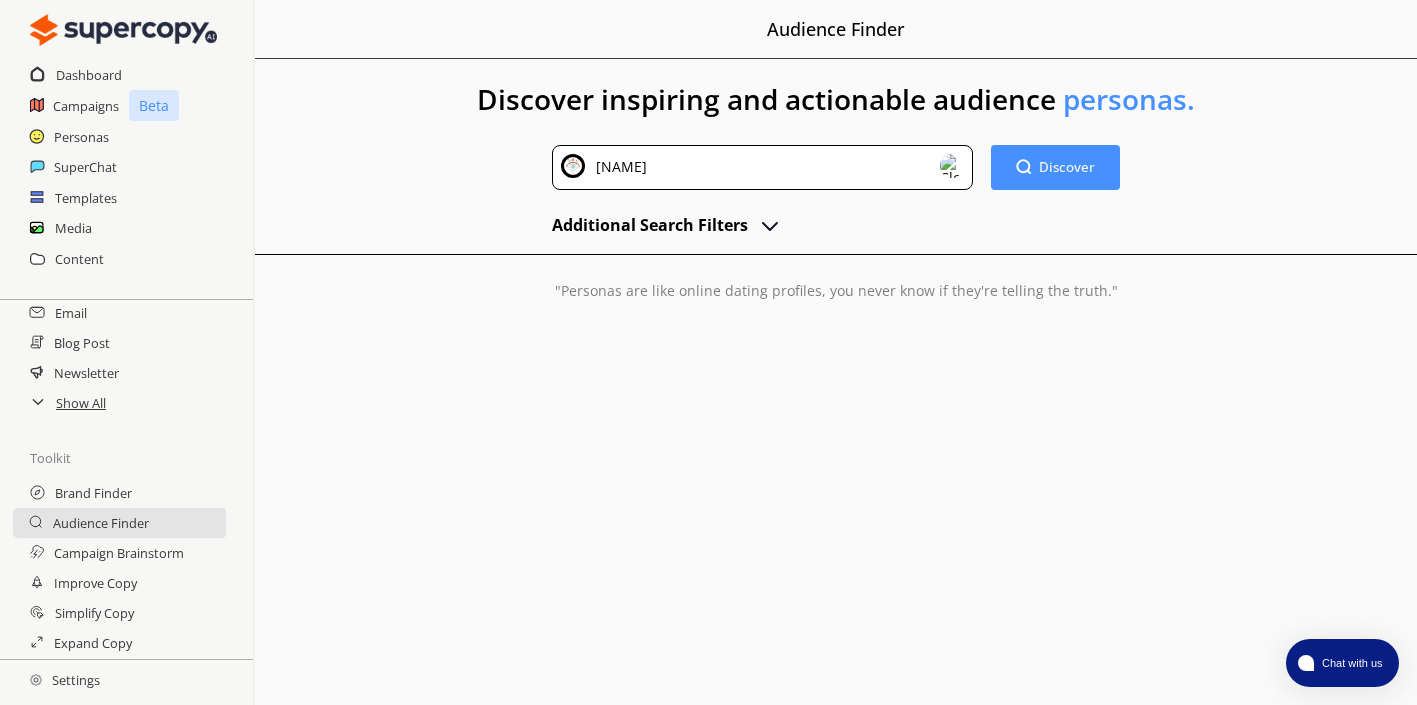 click at bounding box center [770, 225] 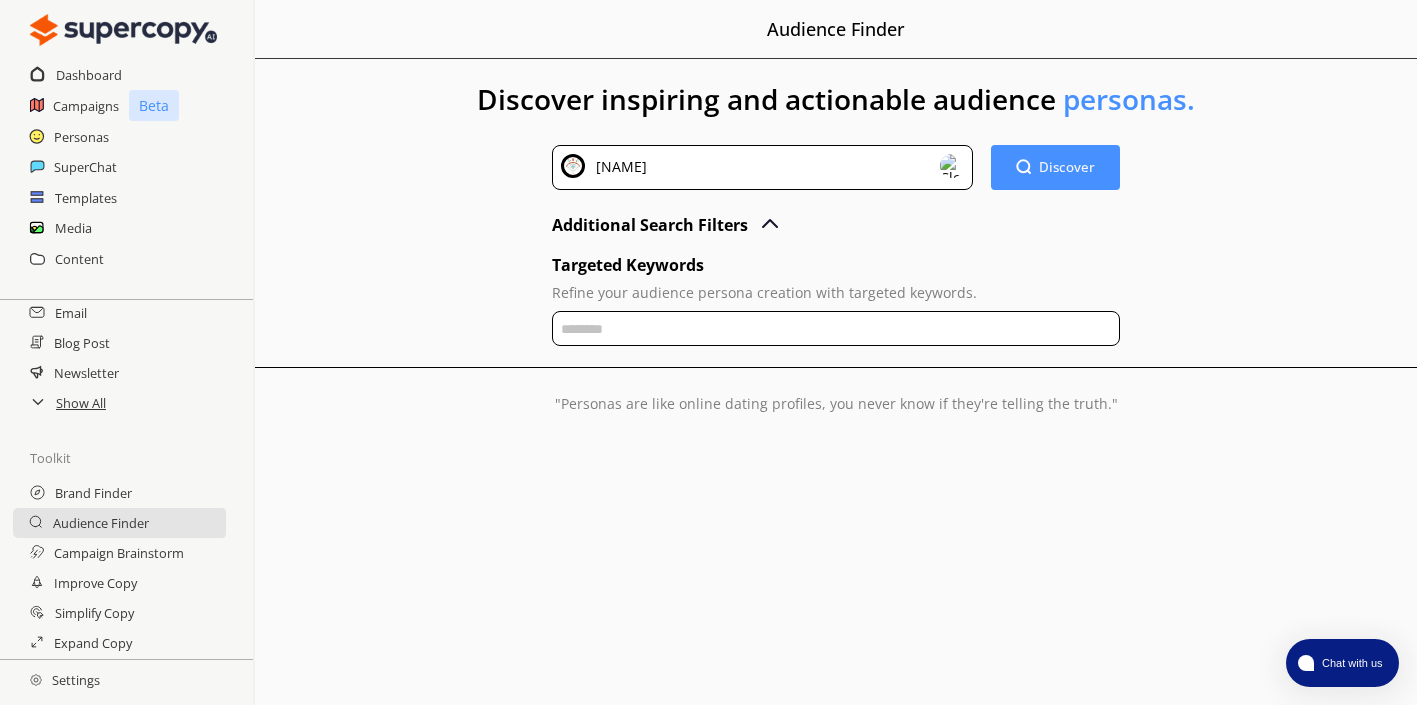 click on "[NAME]" at bounding box center (762, 167) 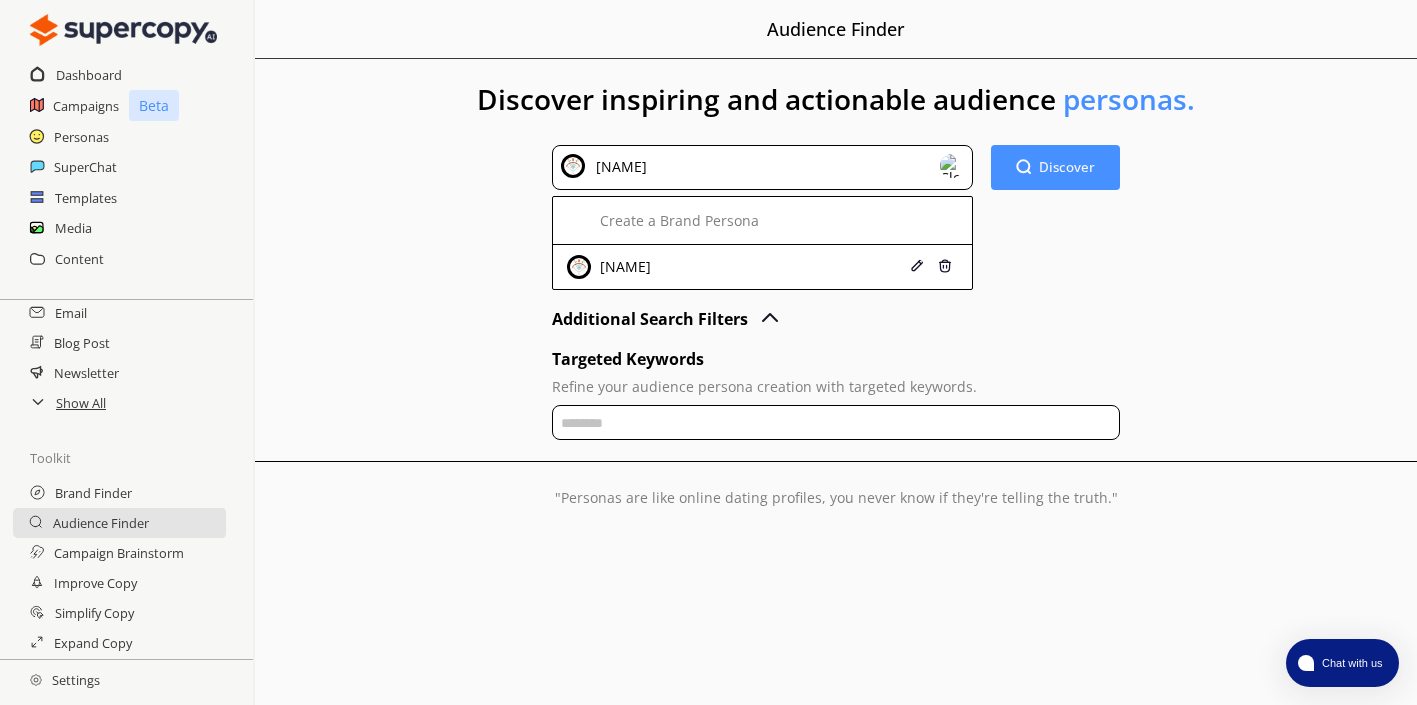 click on "Discover Discover" at bounding box center [1055, 218] 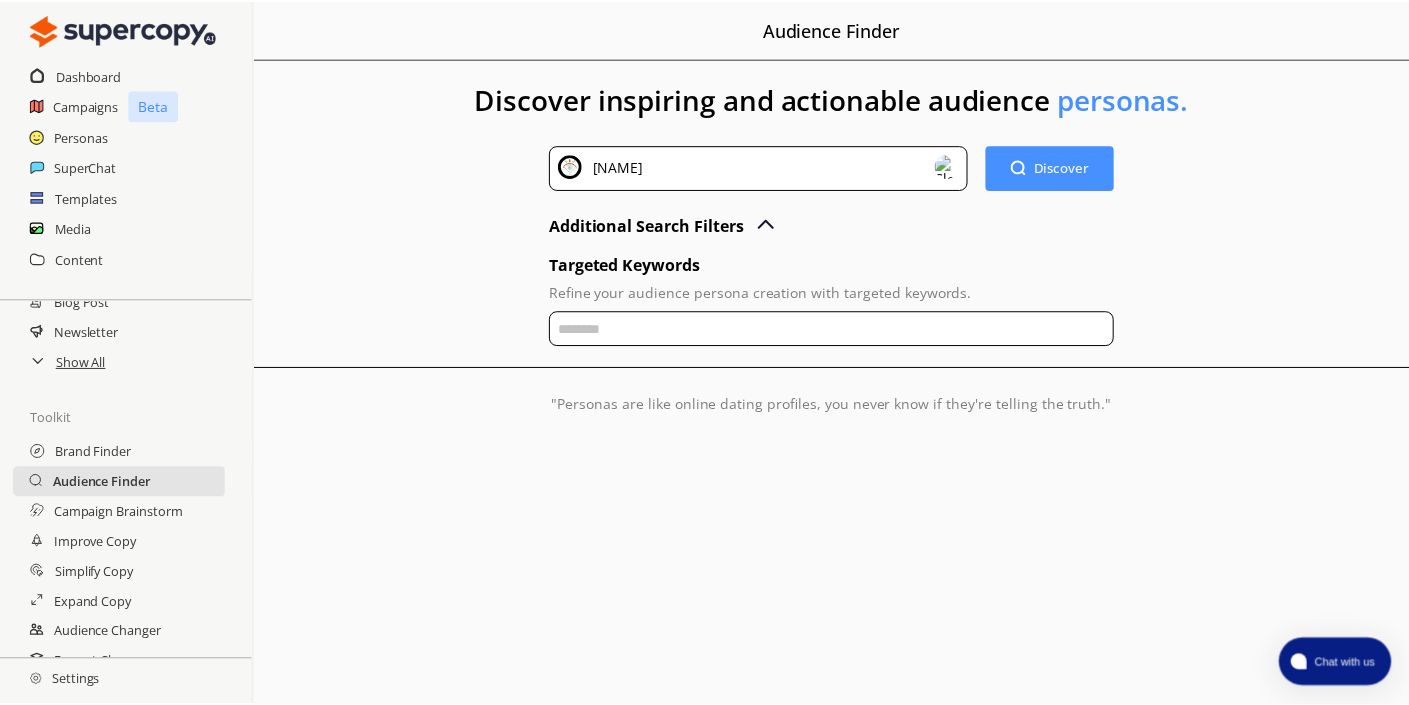 scroll, scrollTop: 325, scrollLeft: 0, axis: vertical 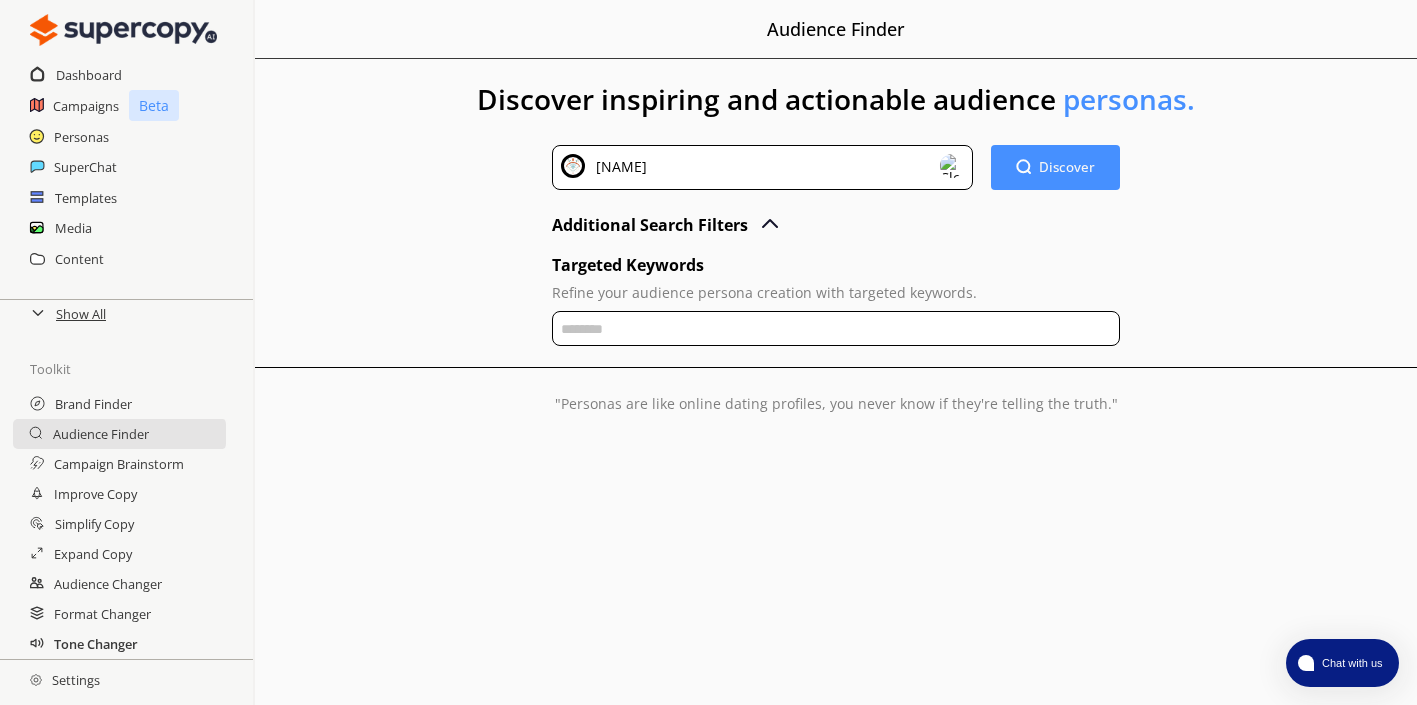 click on "Tone Changer" at bounding box center (96, 644) 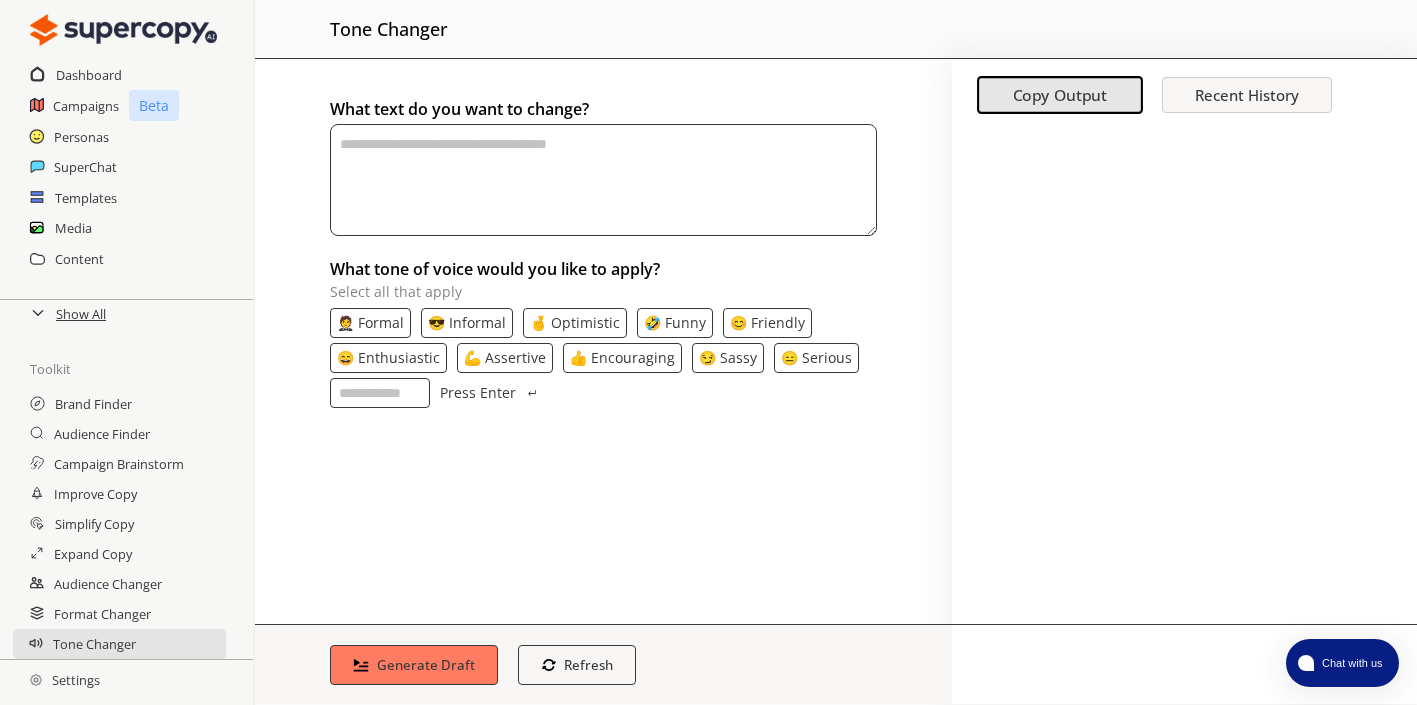 click on "🤵 Formal" at bounding box center [370, 323] 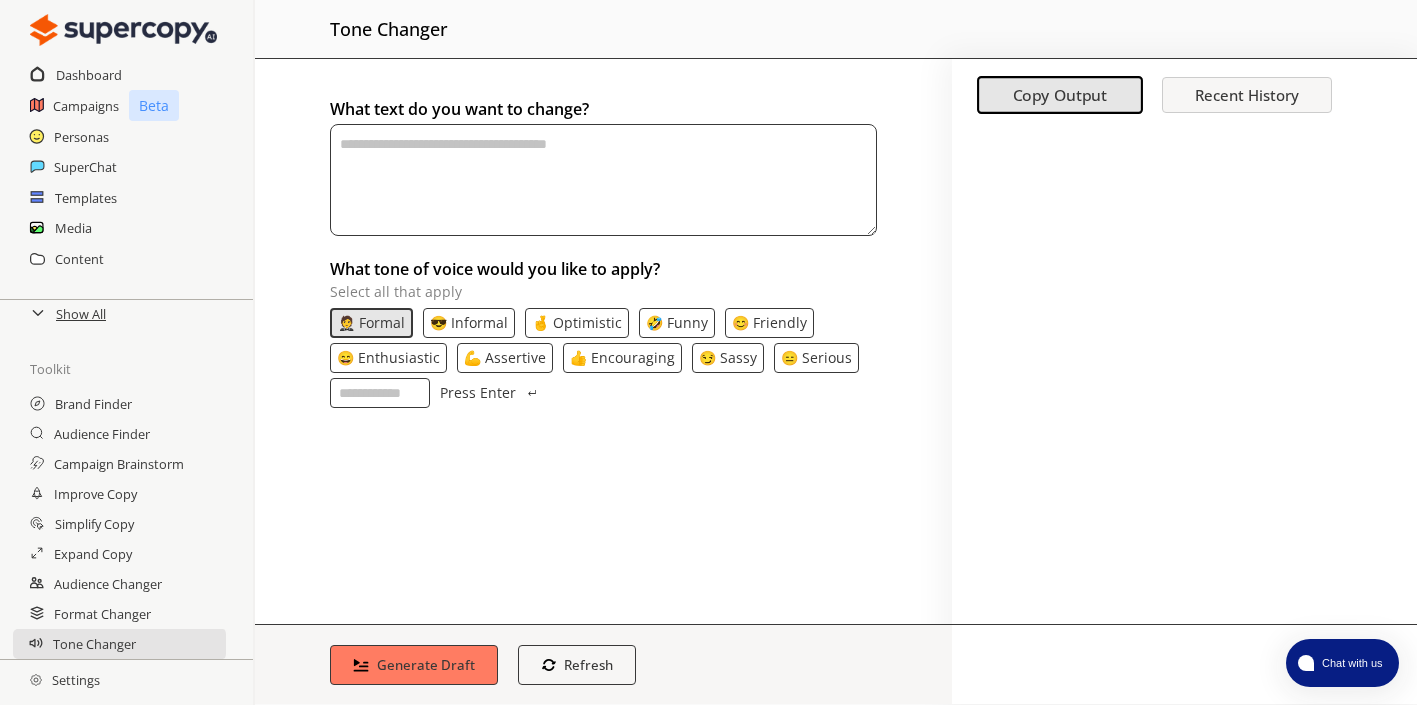 click on "🤵 Formal" at bounding box center [371, 323] 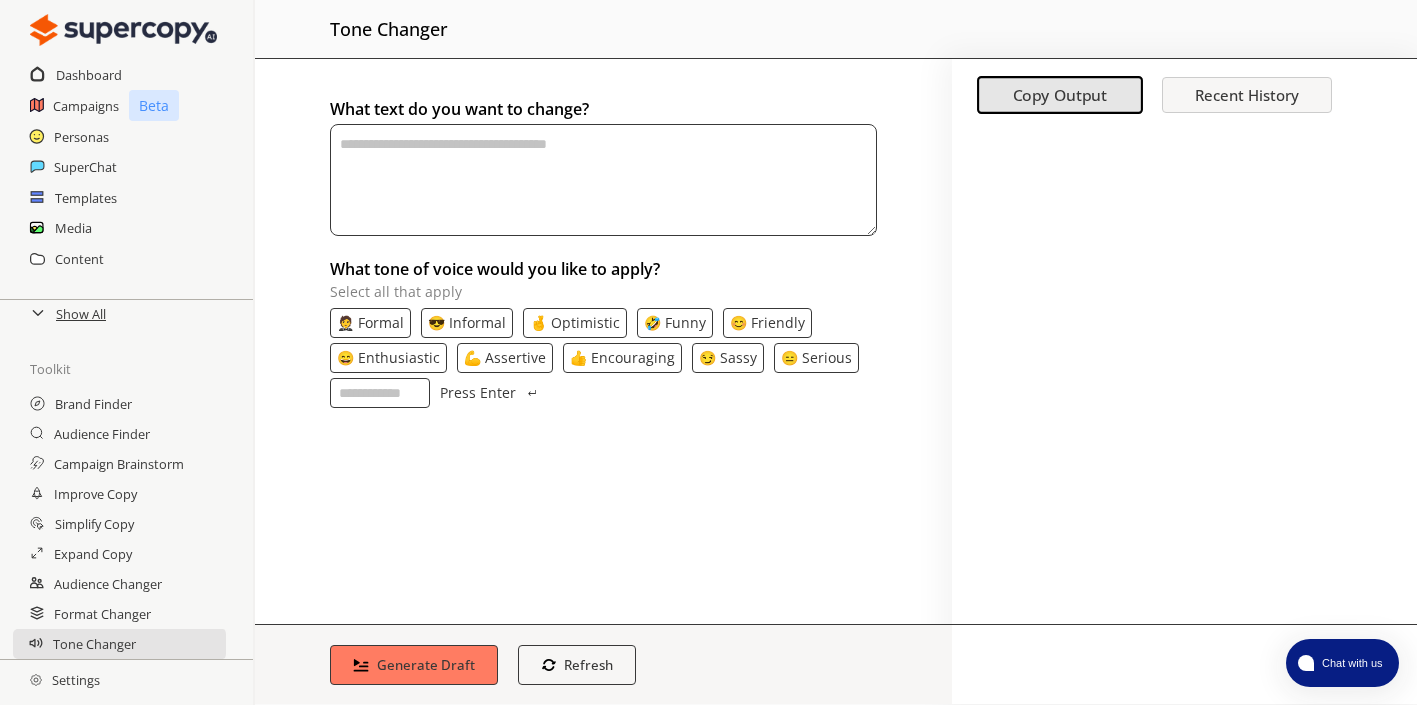 click on "Settings" at bounding box center (65, 680) 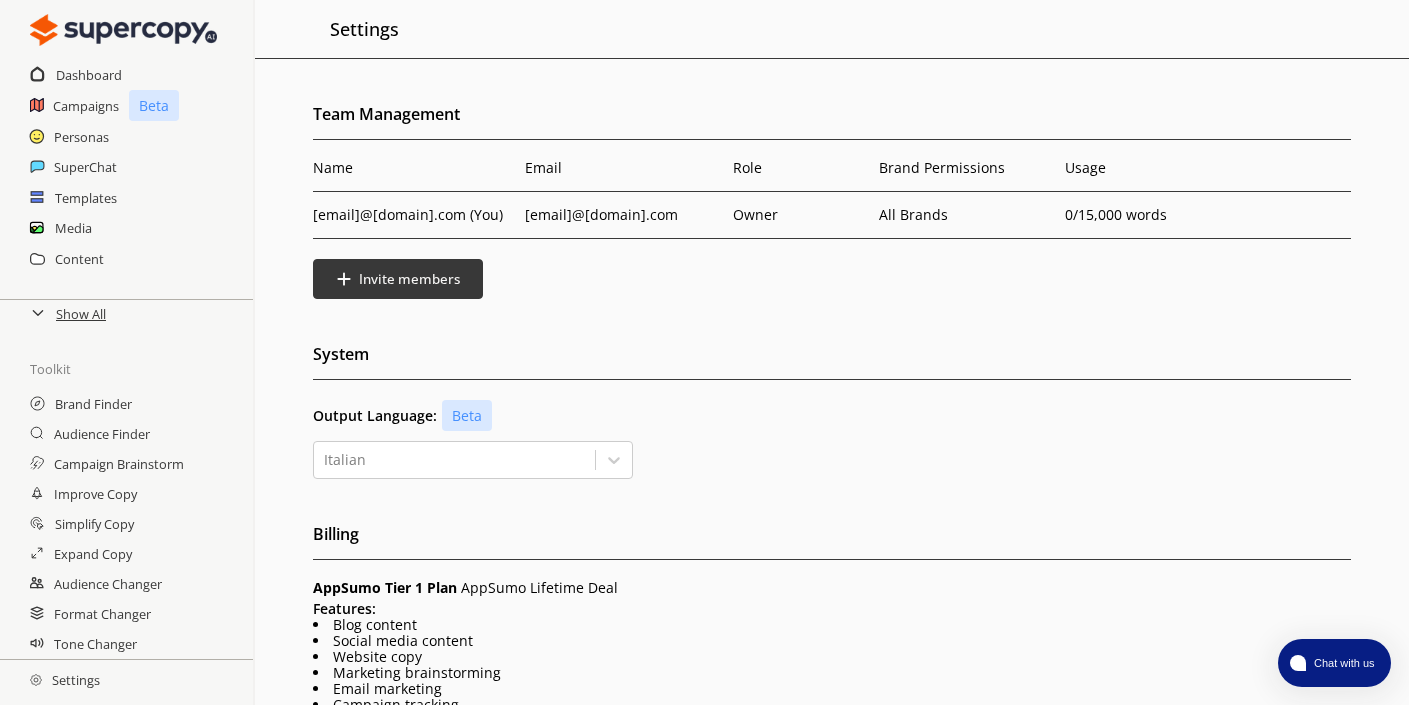 scroll, scrollTop: 176, scrollLeft: 0, axis: vertical 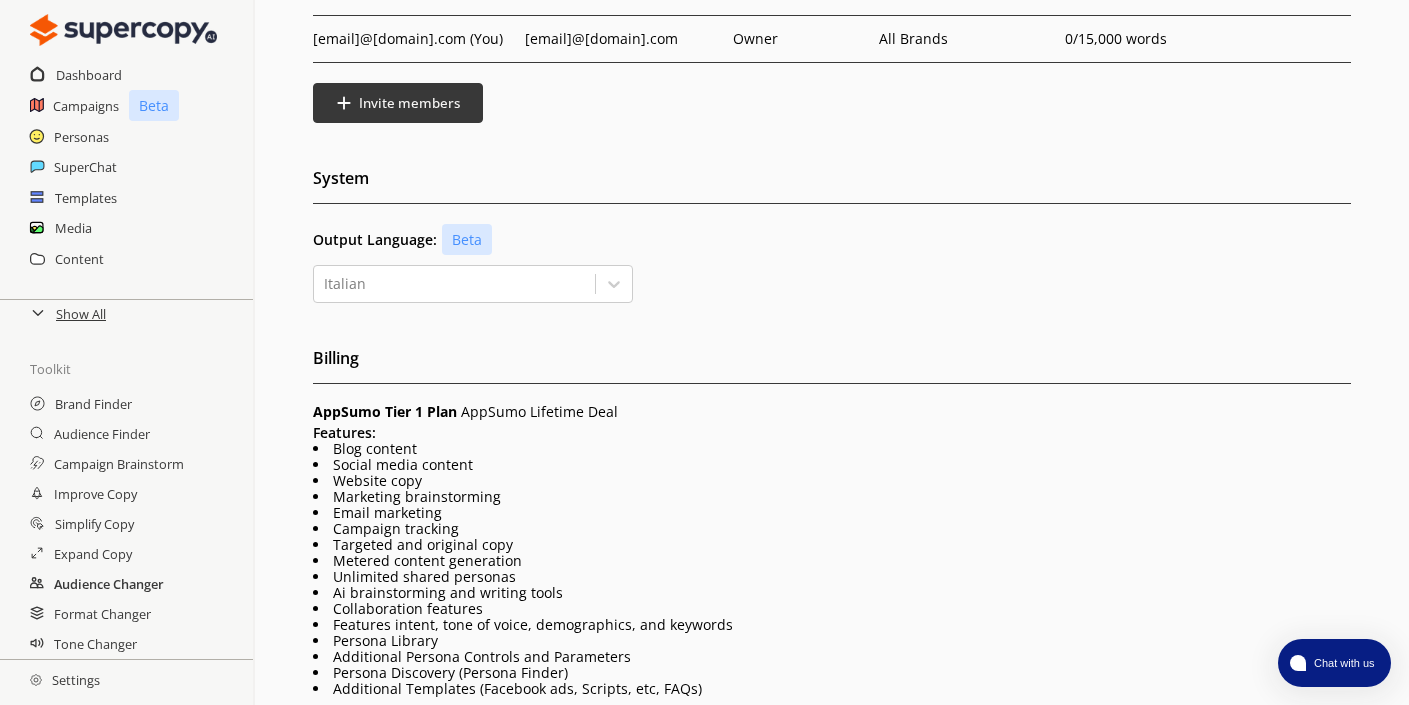 click on "Audience Changer" at bounding box center [109, 584] 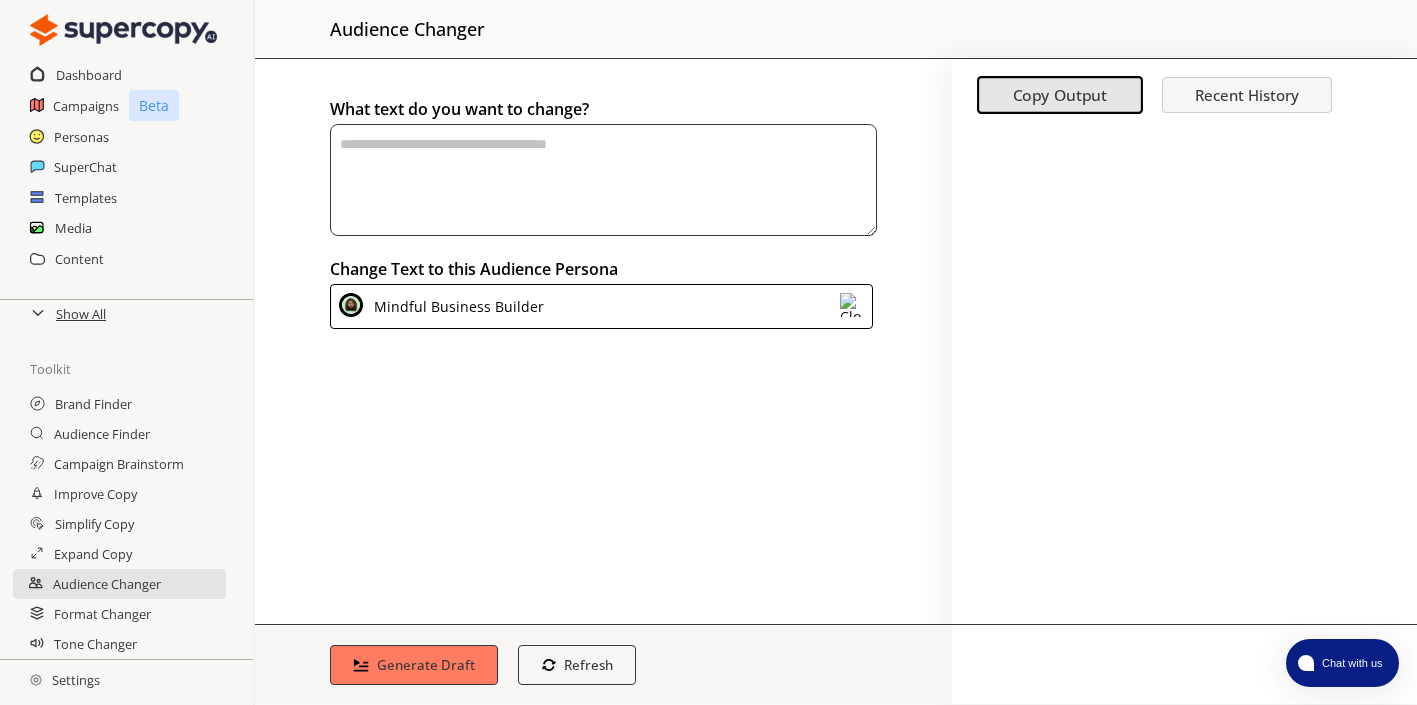 click on "Mindful Business Builder" at bounding box center [455, 306] 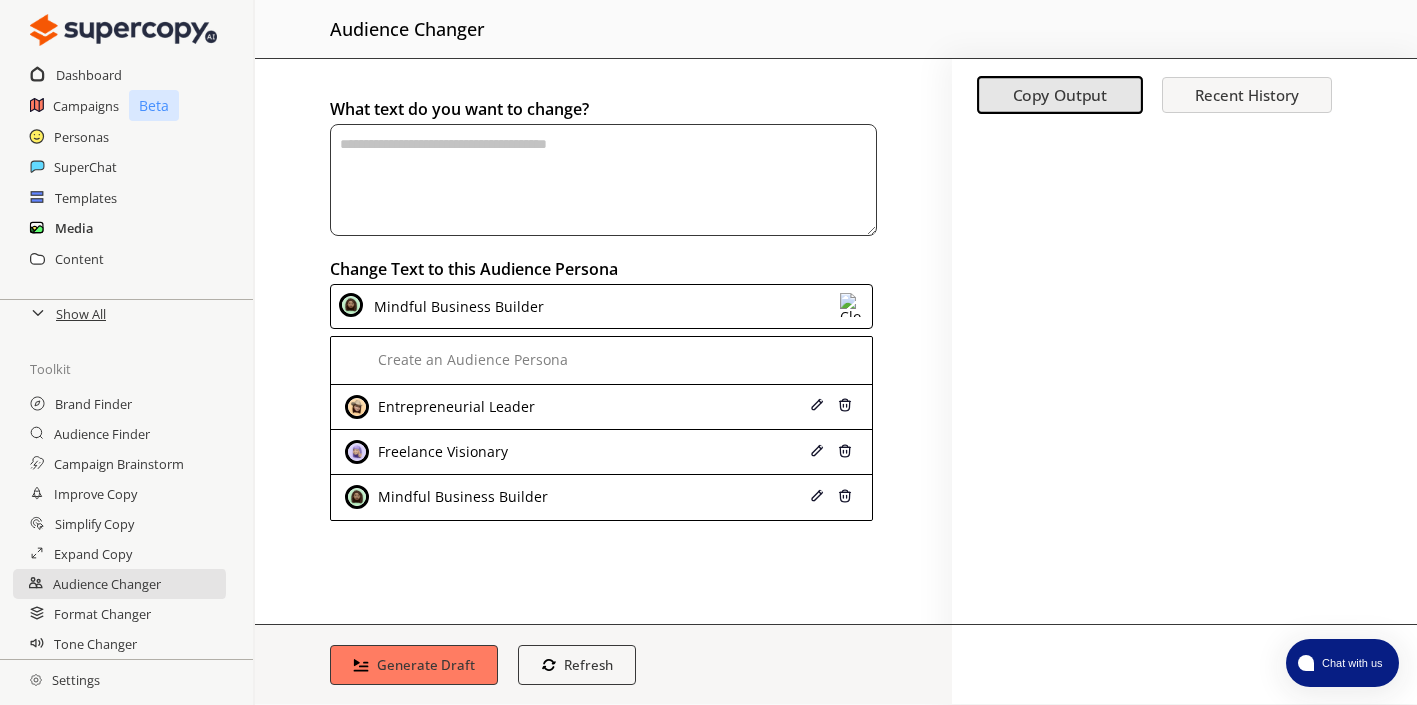 click on "Media" at bounding box center [74, 228] 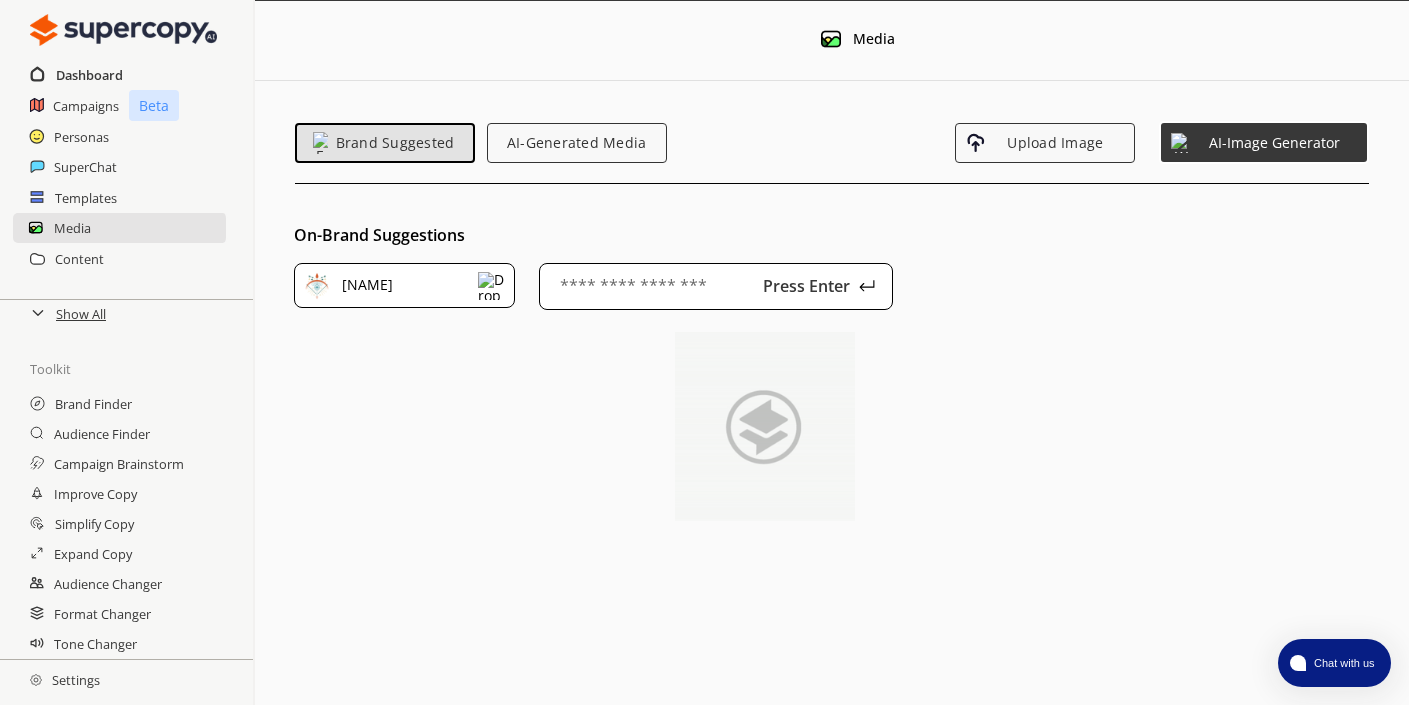 click on "Dashboard" at bounding box center (89, 75) 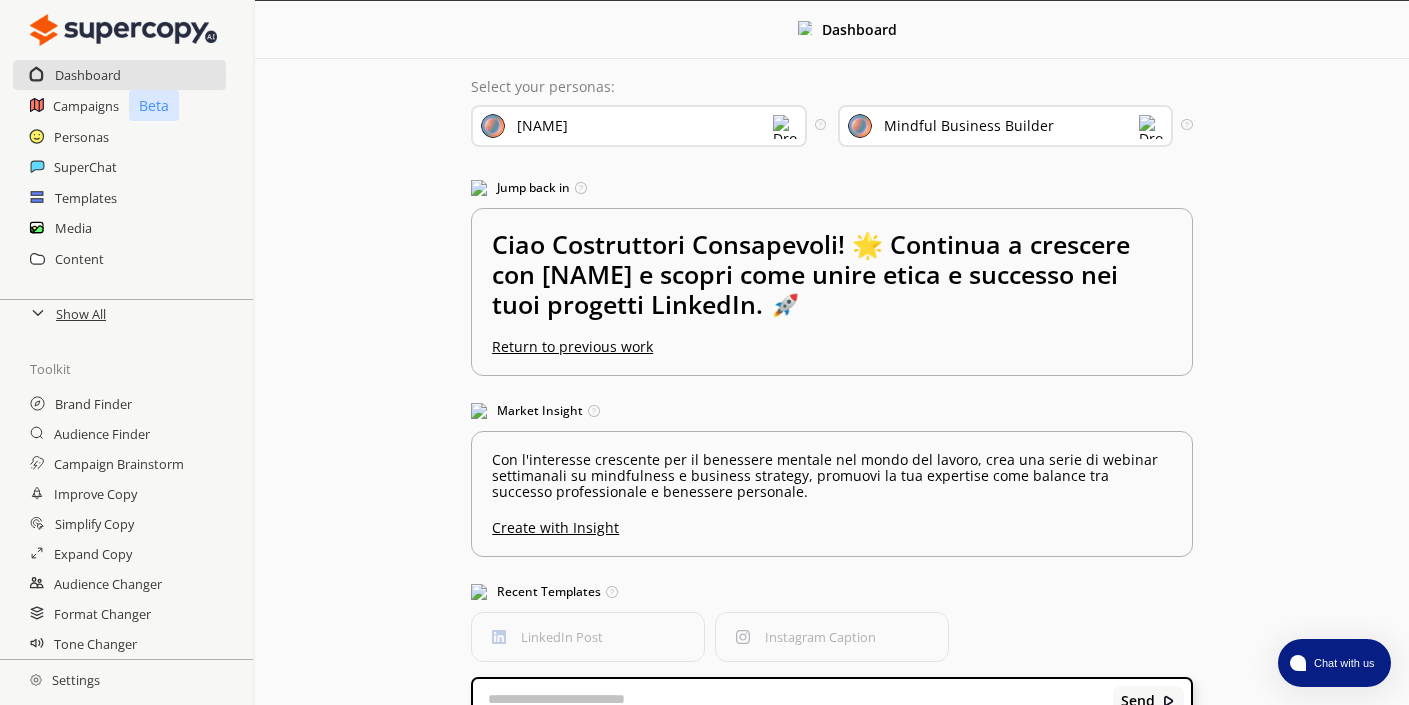 click at bounding box center [785, 127] 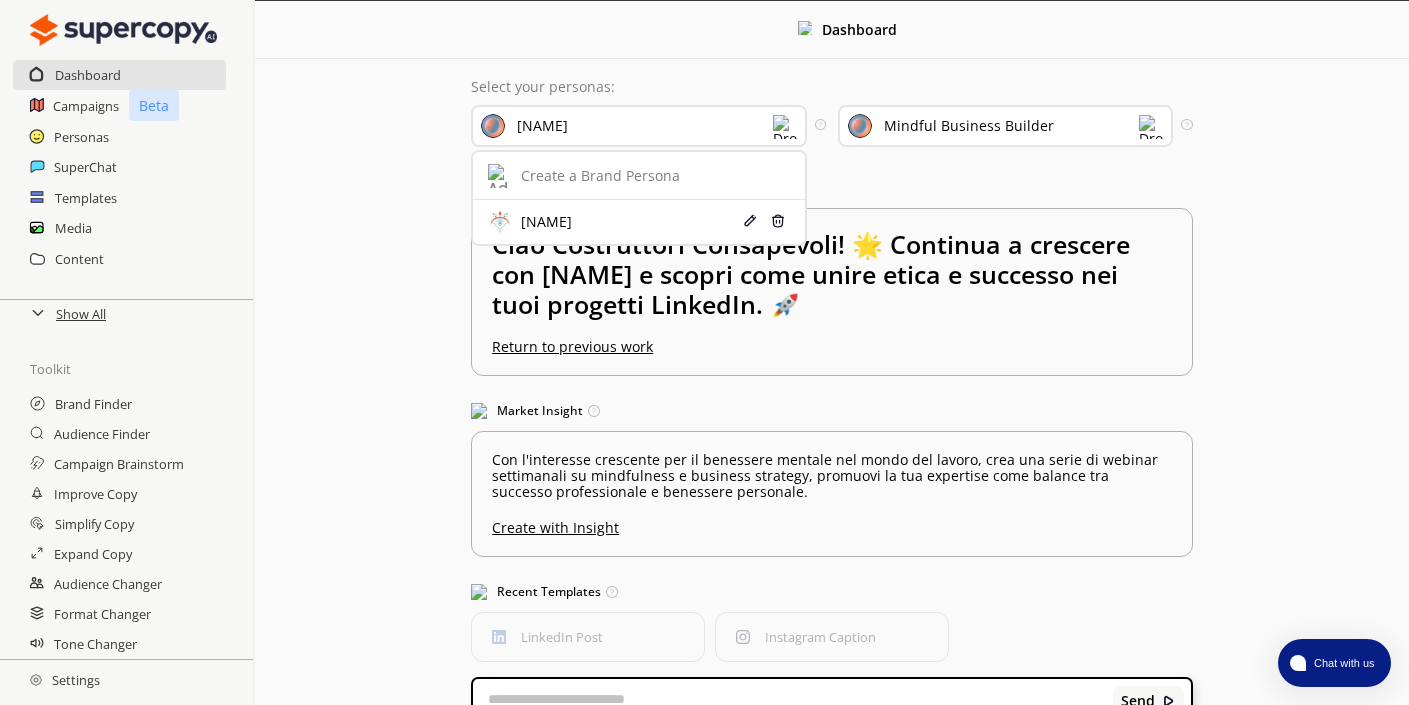 click at bounding box center (785, 127) 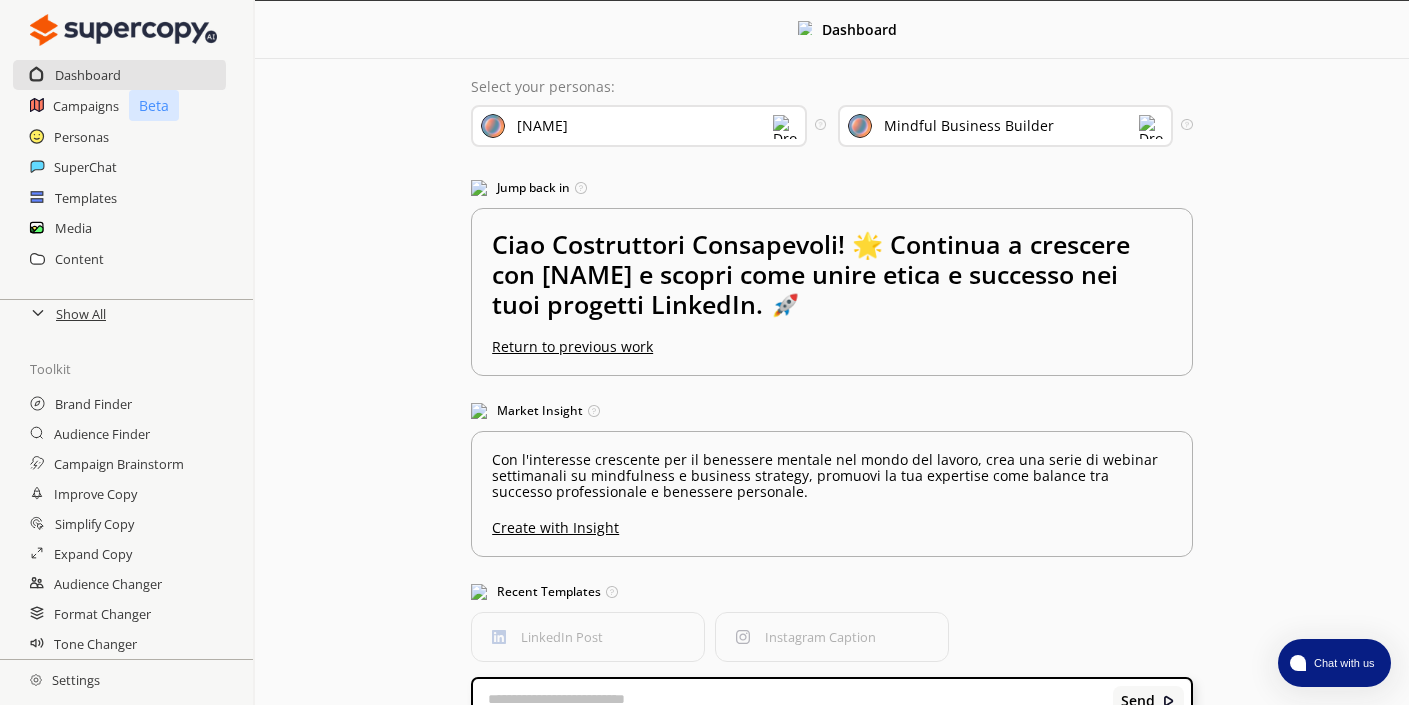 click on "Mindful Business Builder" at bounding box center (969, 126) 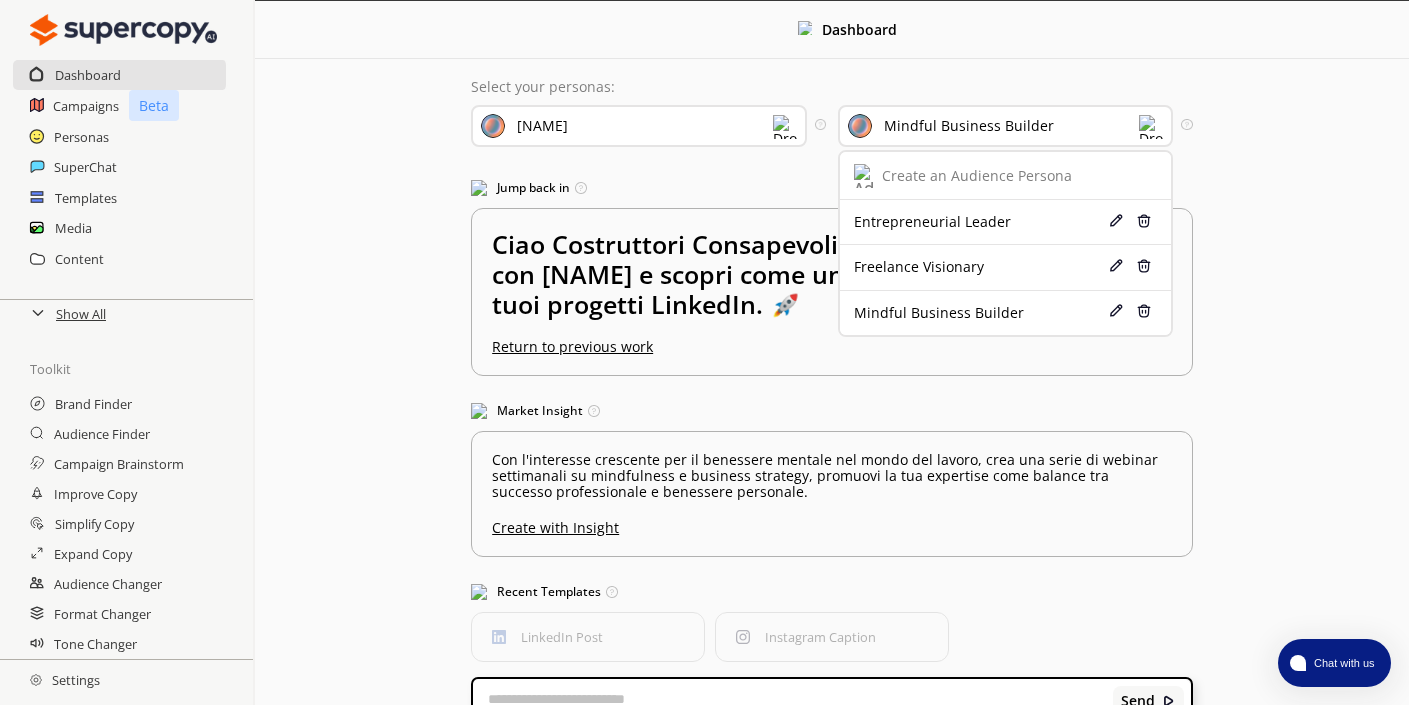 click on "Dashboard Select your personas: [NAME] Select the brand persona you want to use—defining your voice, values, and unique positioning. Mindful Business Builder     Create an Audience Persona Entrepreneurial Leader Edit     Delete Freelance Visionary Edit     Delete Mindful Business Builder Edit     Delete Choose your audience persona that understands their demographics, interests, and decision-making patterns. Jump back in Quickly return to your last-used tool or feature. Ciao Costruttori Consapevoli! 🌟 Continua a crescere con [NAME] e scopri come unire etica e successo nei tuoi progetti LinkedIn. 🚀 Return to previous work Market Insight Click to act on insights based on your selected brand and audience personas. Con l'interesse crescente per il benessere mentale nel mondo del lavoro, crea una serie di webinar settimanali su mindfulness e business strategy, promuovi la tua expertise come balance tra successo professionale e benessere personale. Create with Insight LinkedIn Post" at bounding box center [832, 386] 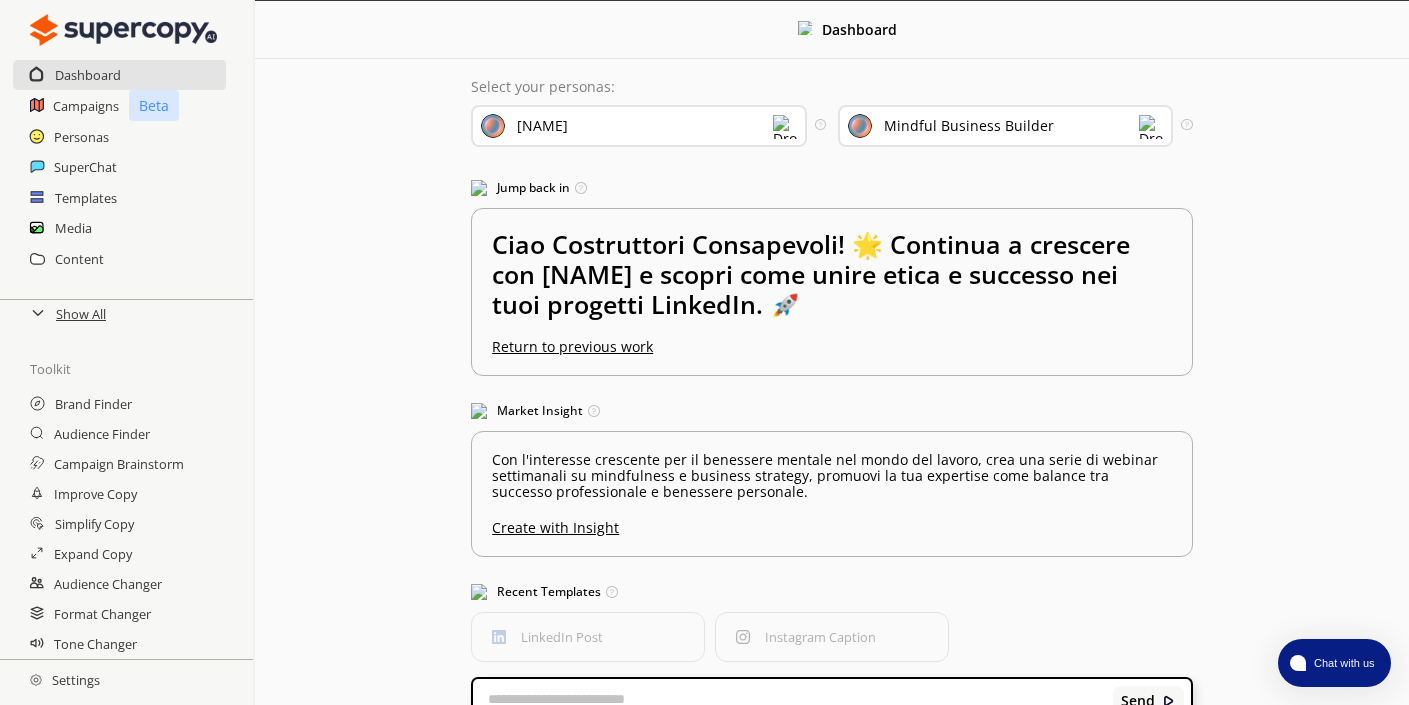 scroll, scrollTop: 66, scrollLeft: 0, axis: vertical 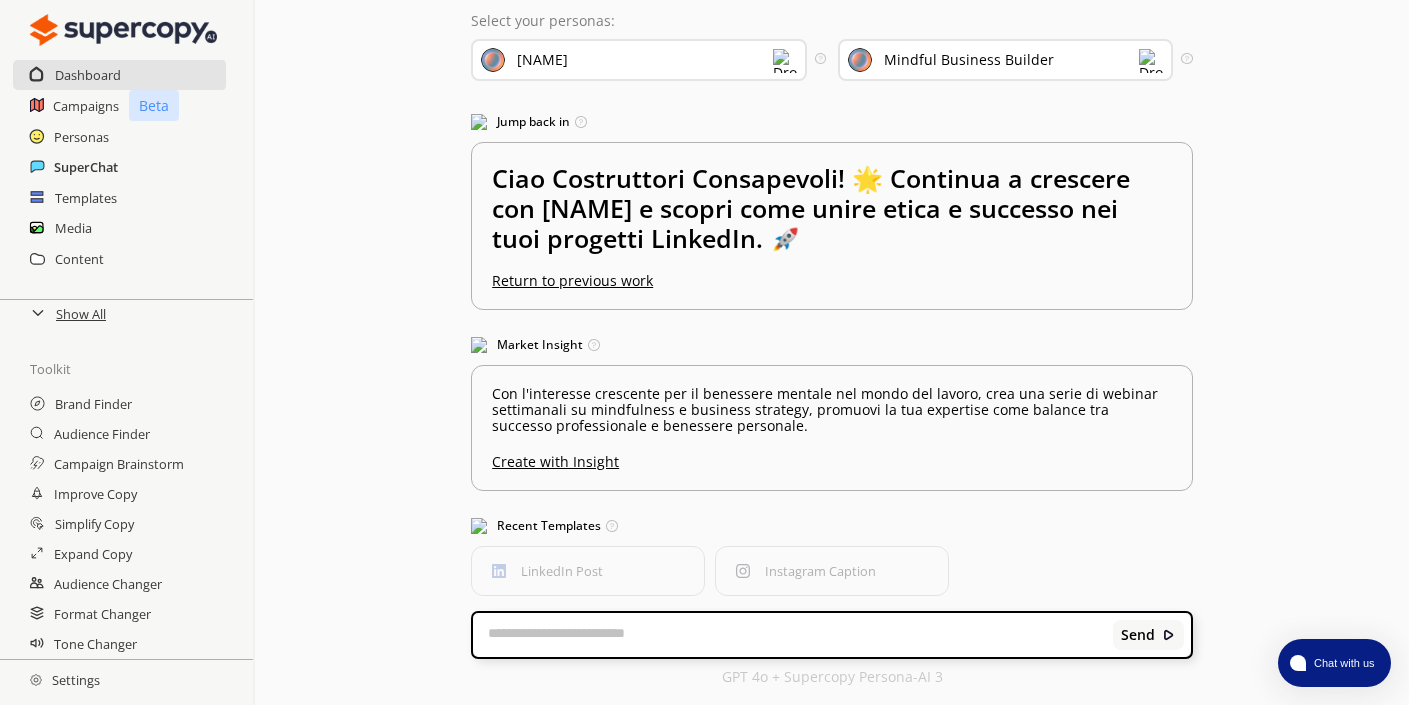 click on "SuperChat" at bounding box center [86, 167] 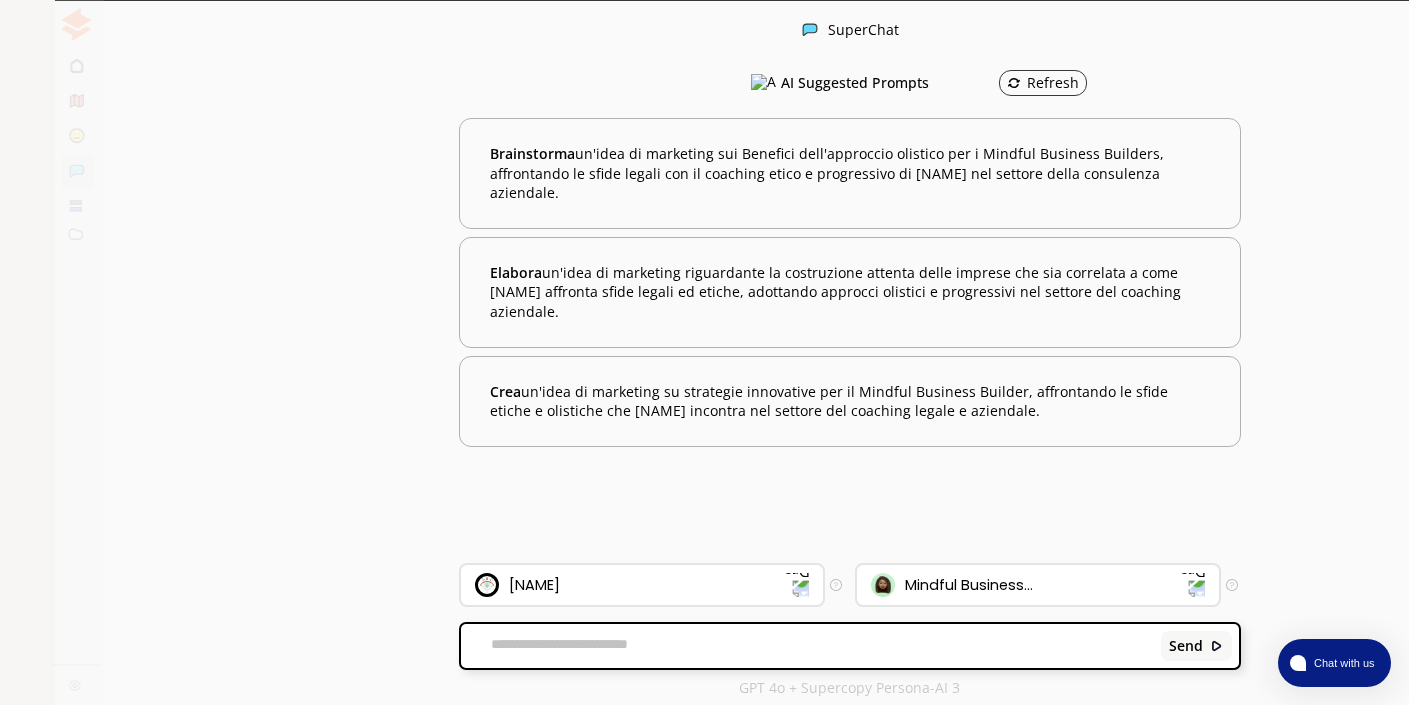 click at bounding box center (27, 24) 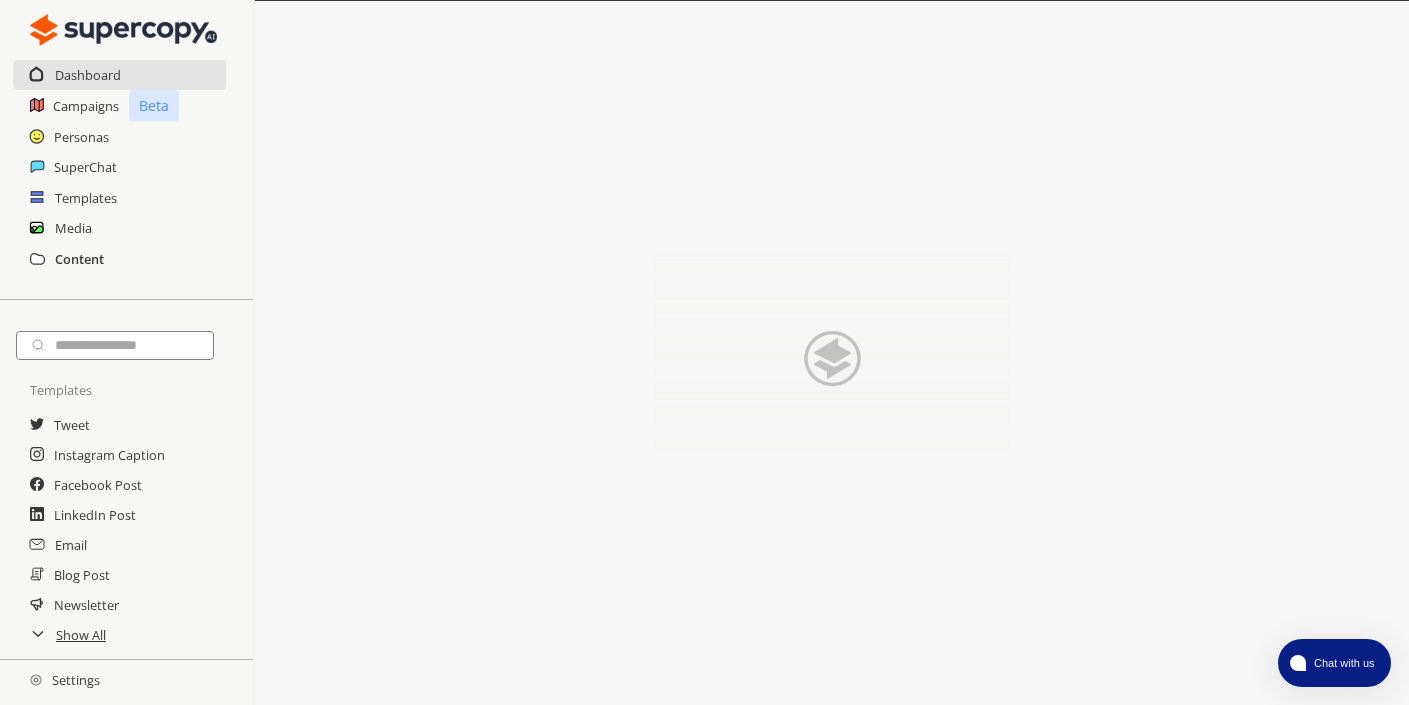 click on "Content" at bounding box center (79, 259) 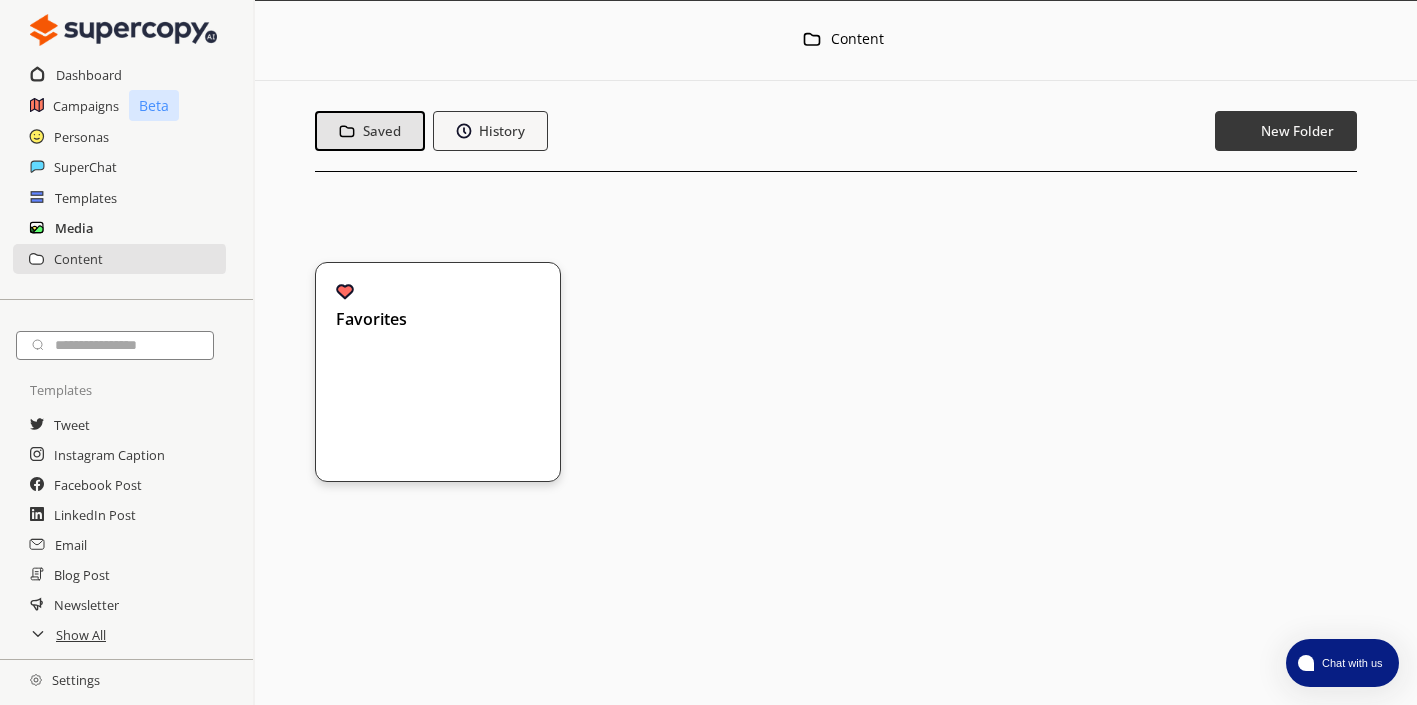 click on "Media" at bounding box center [74, 228] 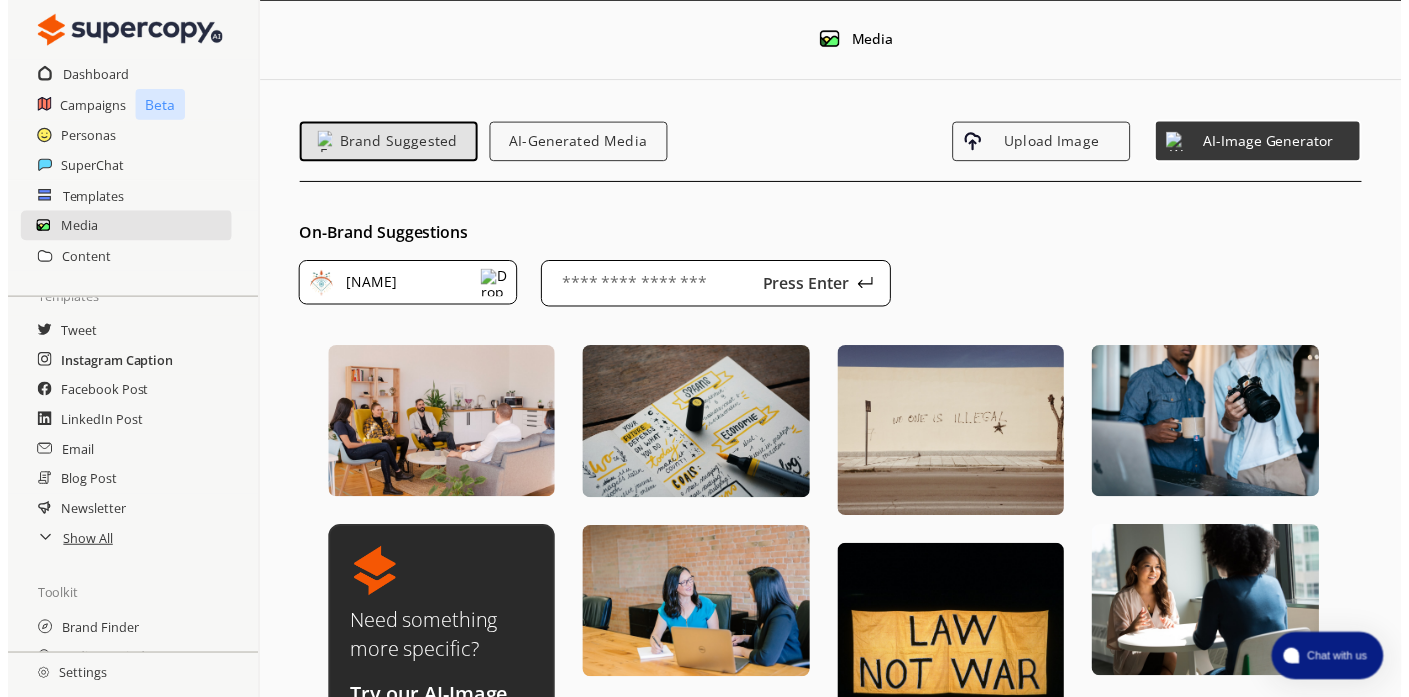 scroll, scrollTop: 90, scrollLeft: 0, axis: vertical 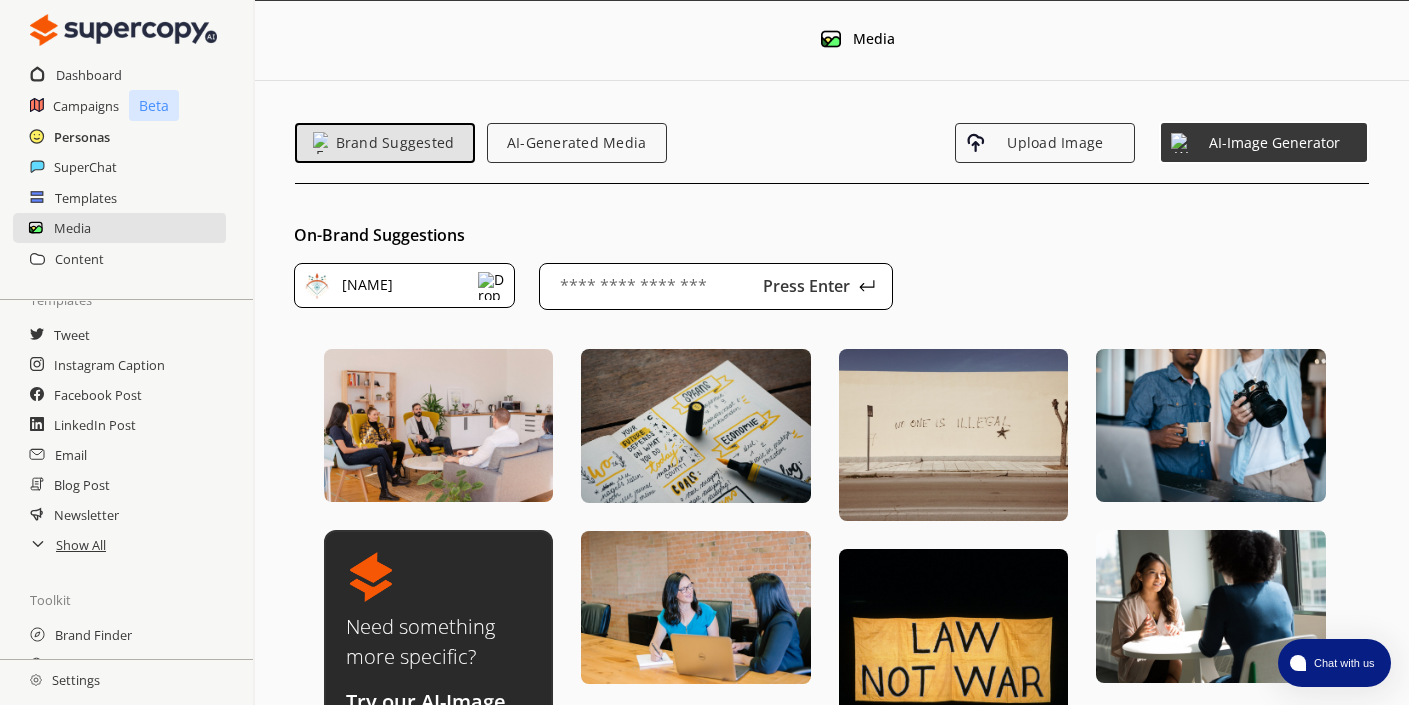 click on "Personas" at bounding box center (82, 137) 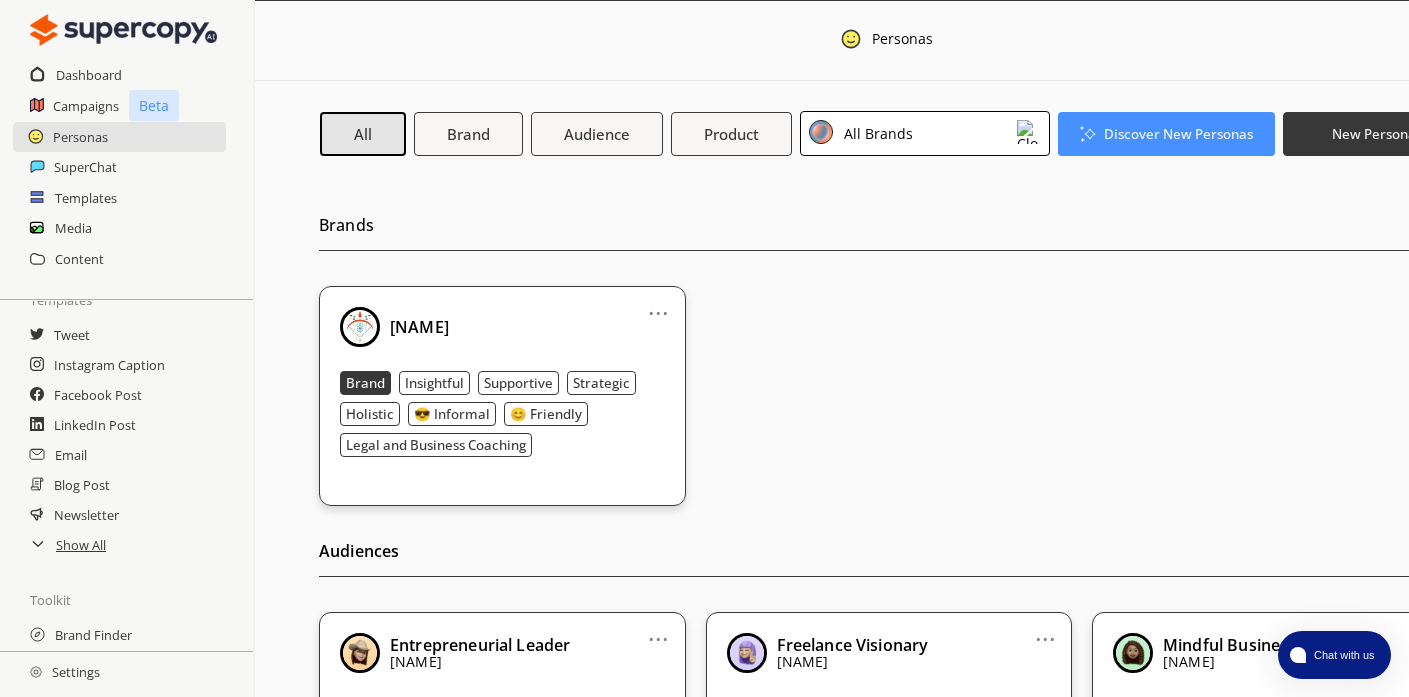 click on "...   [NAME] Brand Insightful Supportive Strategic Holistic 😎 Informal 😊 Friendly Legal and Business Coaching" at bounding box center [502, 396] 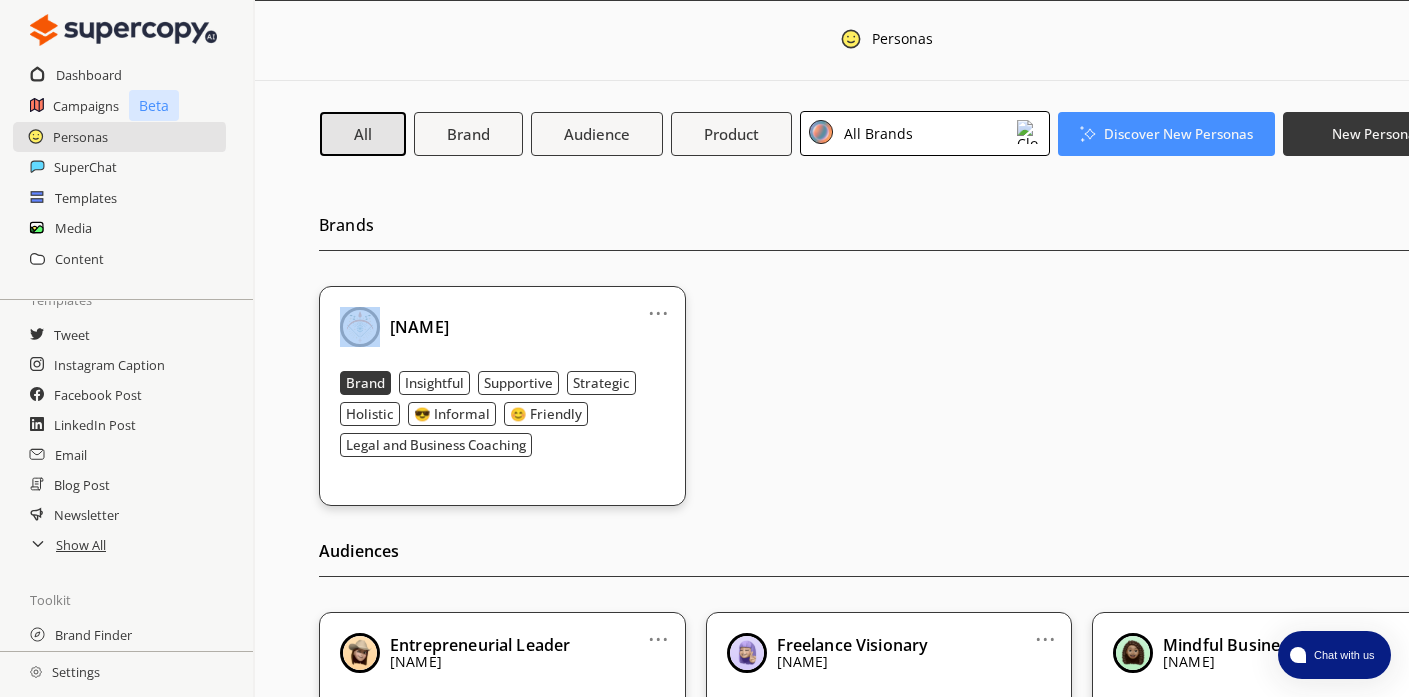 click on "..." at bounding box center [658, 305] 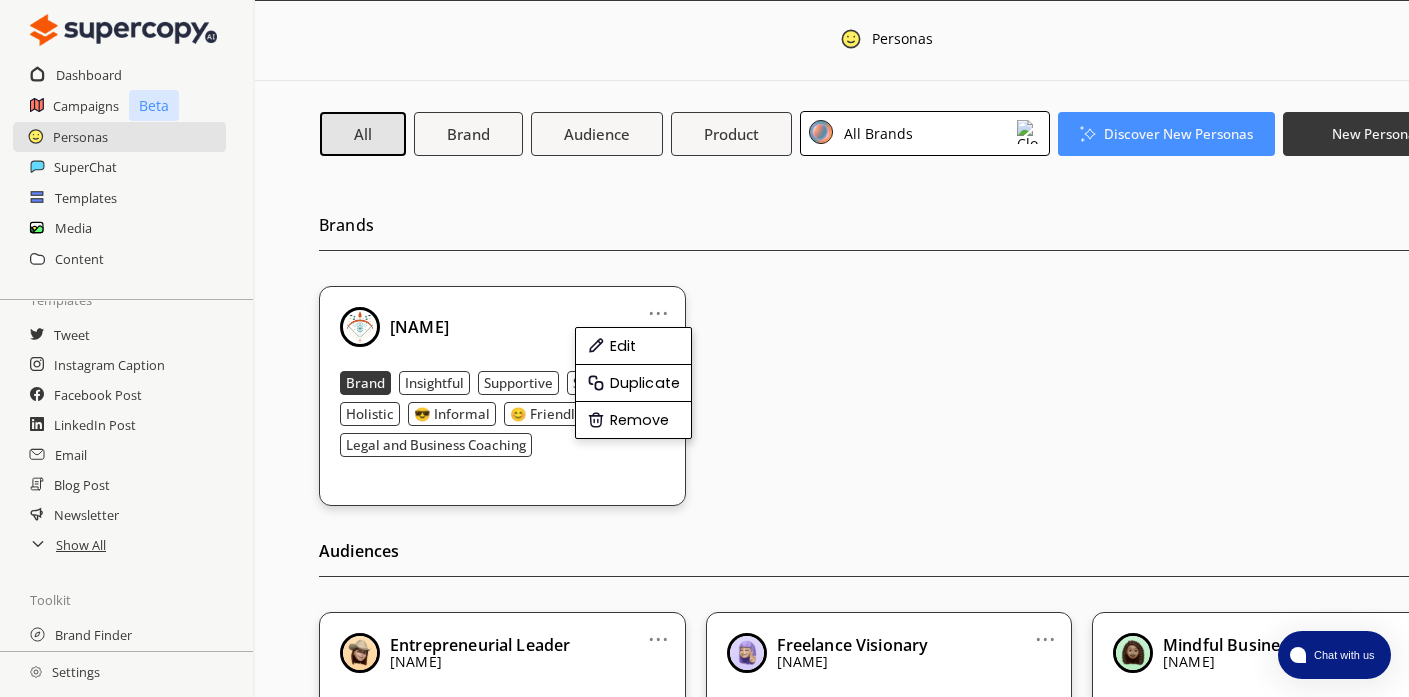 click on "...     Edit     Duplicate     Remove   [NAME] Brand Insightful Supportive Strategic Holistic 😎 Informal 😊 Friendly Legal and Business Coaching" at bounding box center (889, 396) 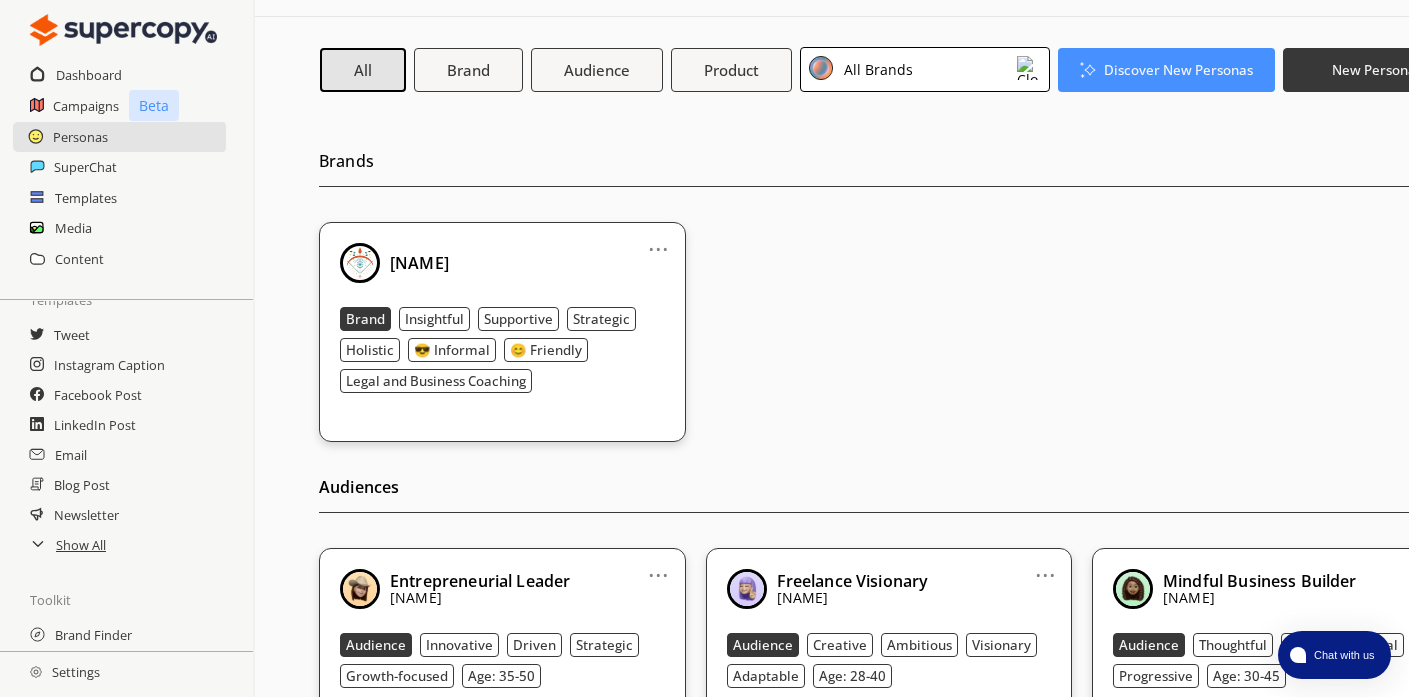 scroll, scrollTop: 0, scrollLeft: 0, axis: both 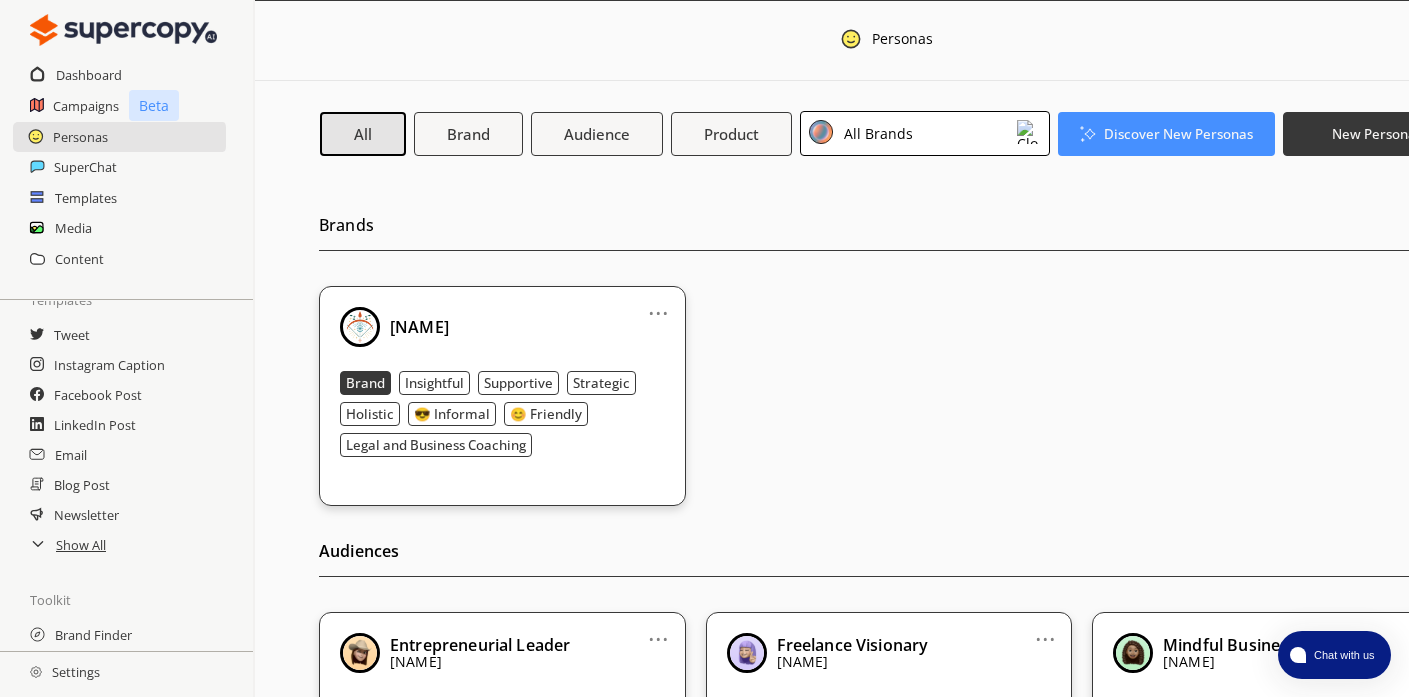 click on "All Brands" at bounding box center [925, 133] 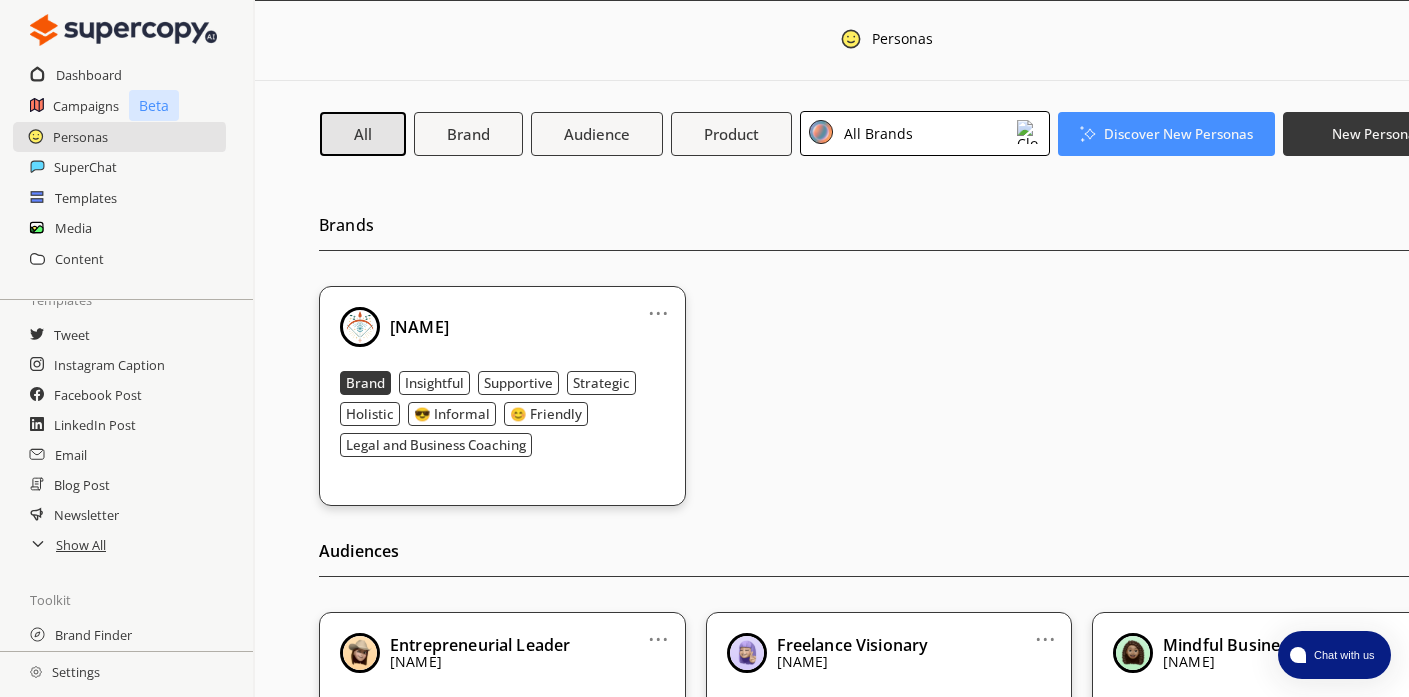 click on "...   [NAME] Brand Insightful Supportive Strategic Holistic 😎 Informal 😊 Friendly Legal and Business Coaching" at bounding box center (889, 396) 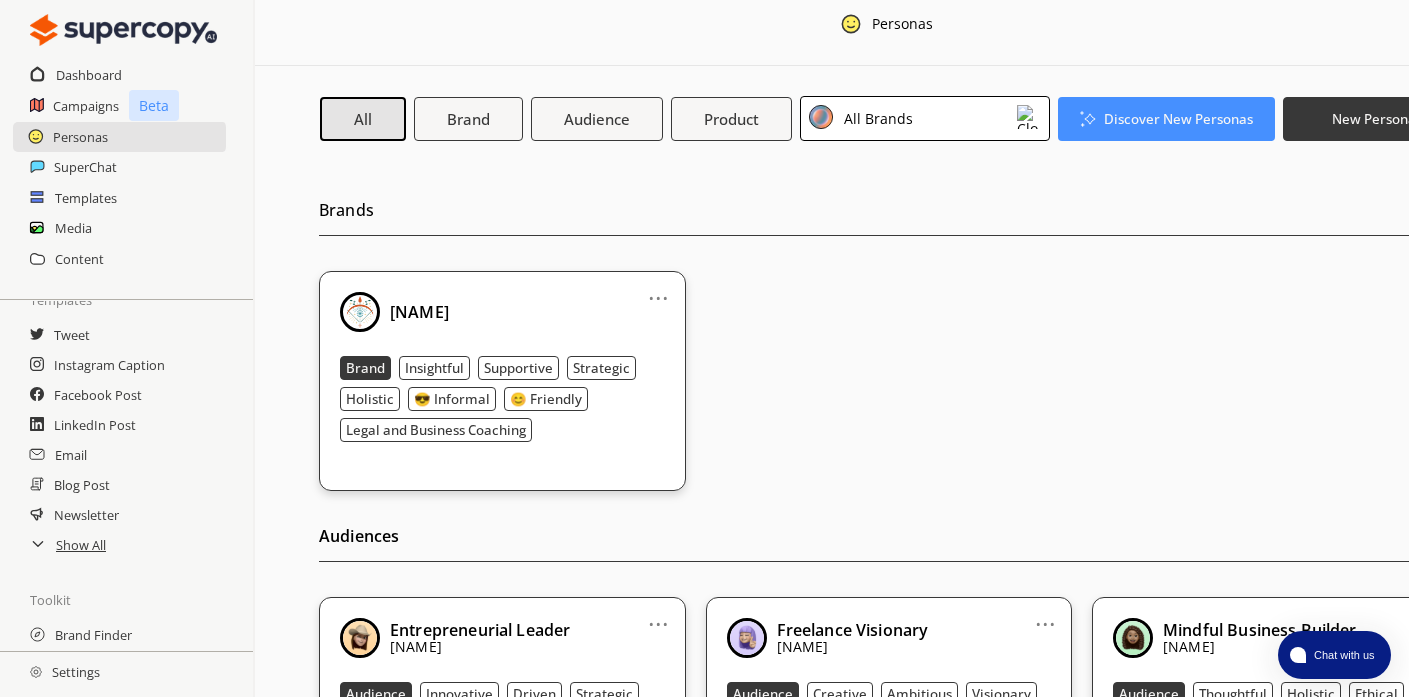 scroll, scrollTop: 34, scrollLeft: 0, axis: vertical 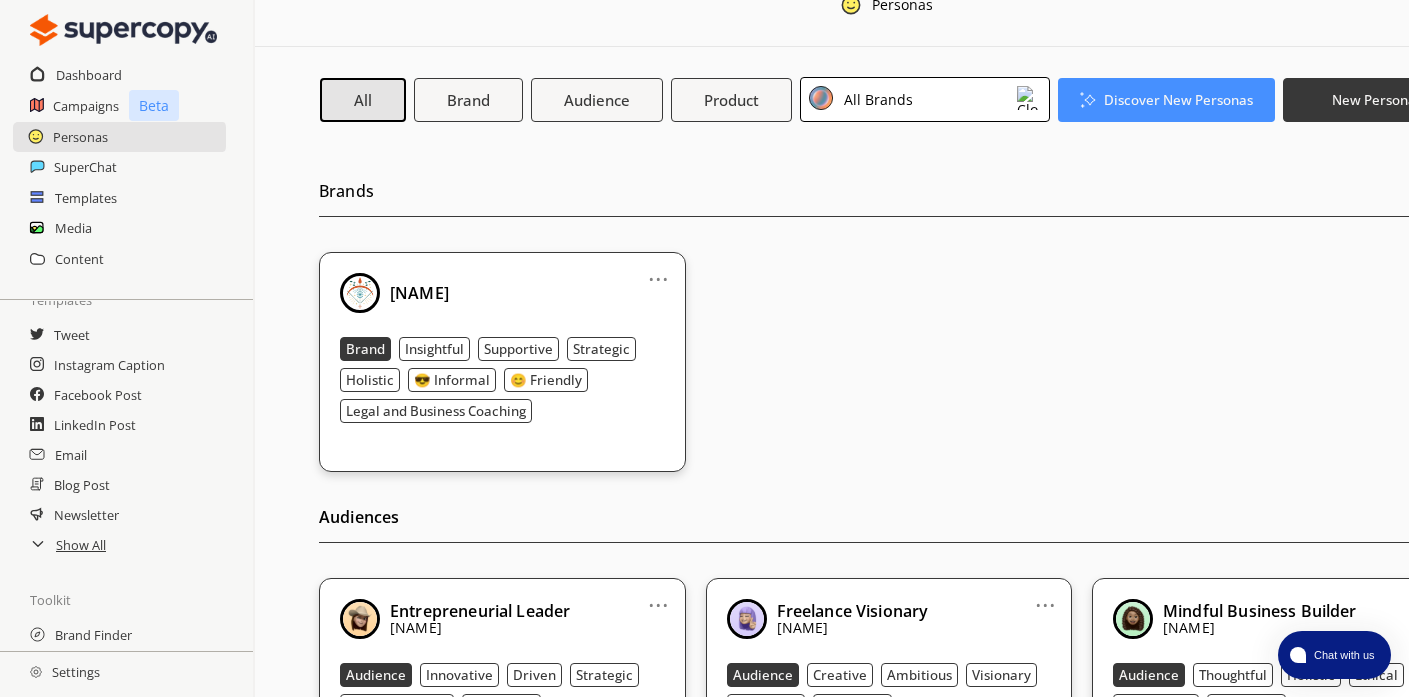 click on "..." at bounding box center (658, 271) 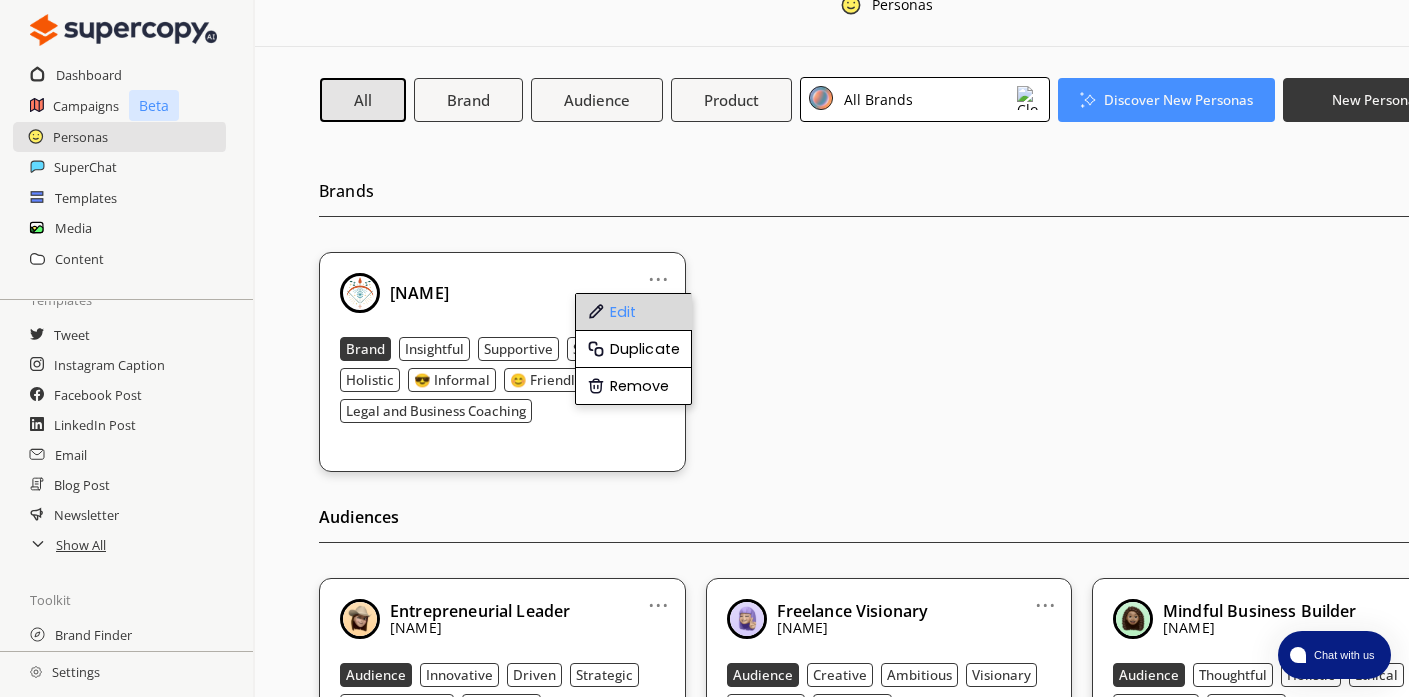 click on "Edit" at bounding box center [634, 312] 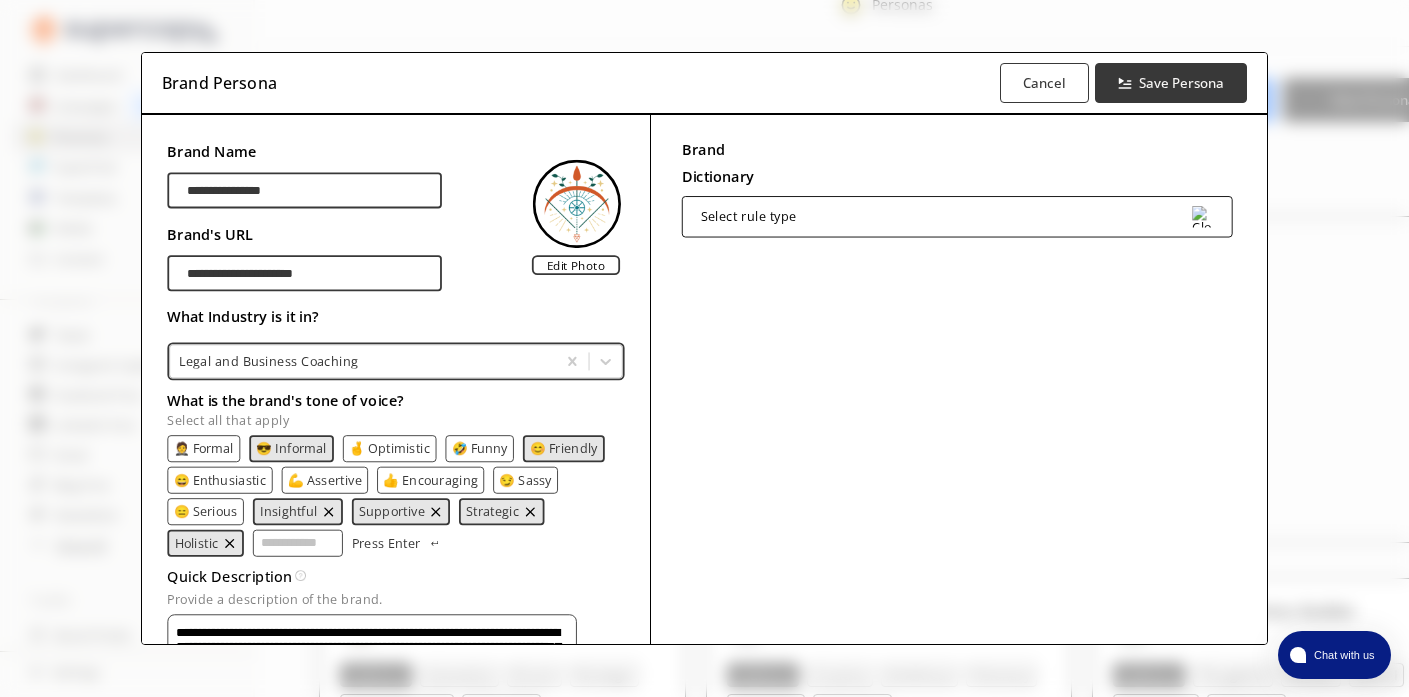 click at bounding box center [363, 361] 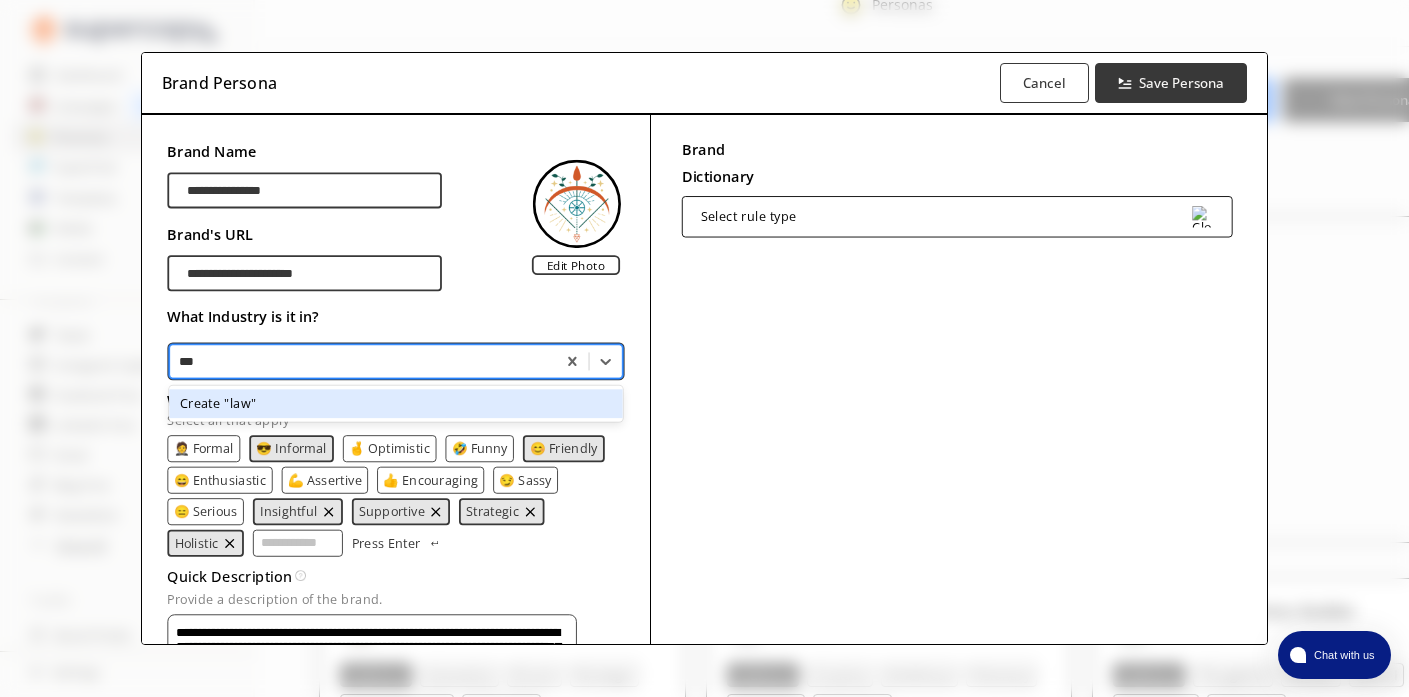 type on "***" 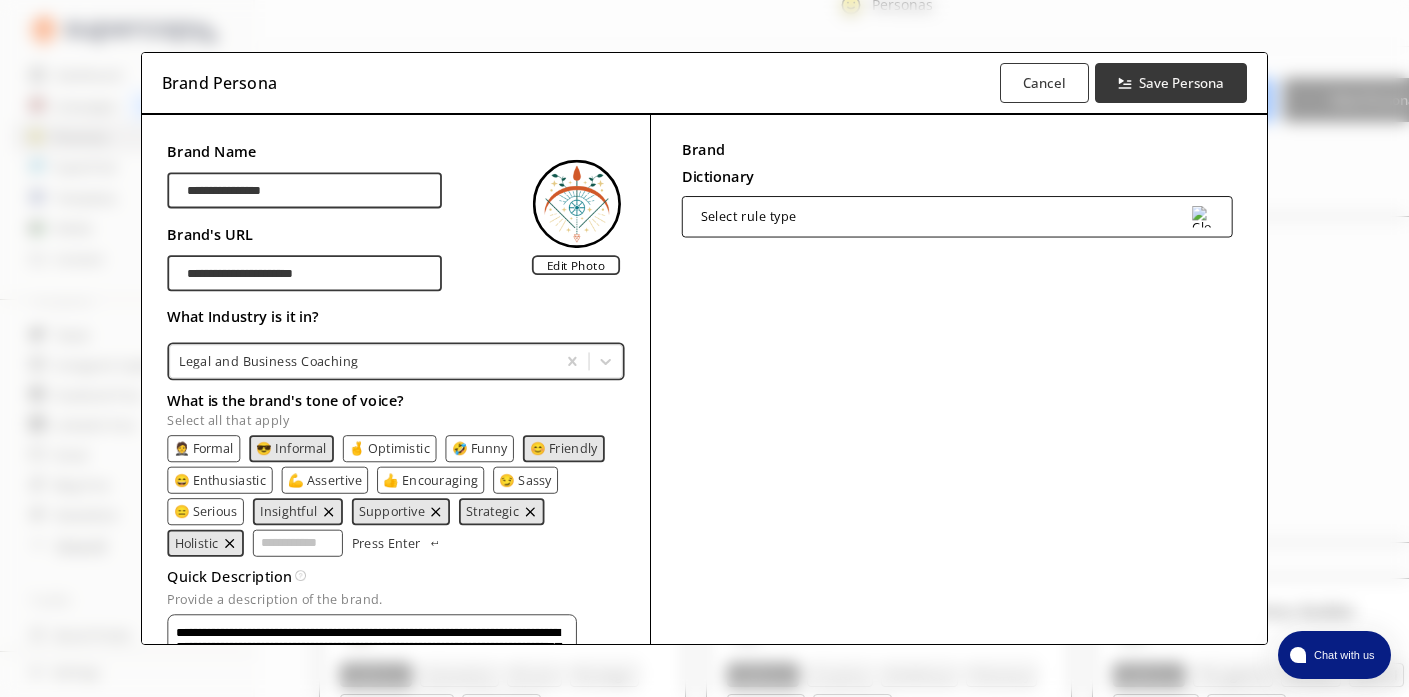 click on "Brand Dictionary Define key brand-specific terms and language for consistent messaging. Select rule type" at bounding box center (959, 478) 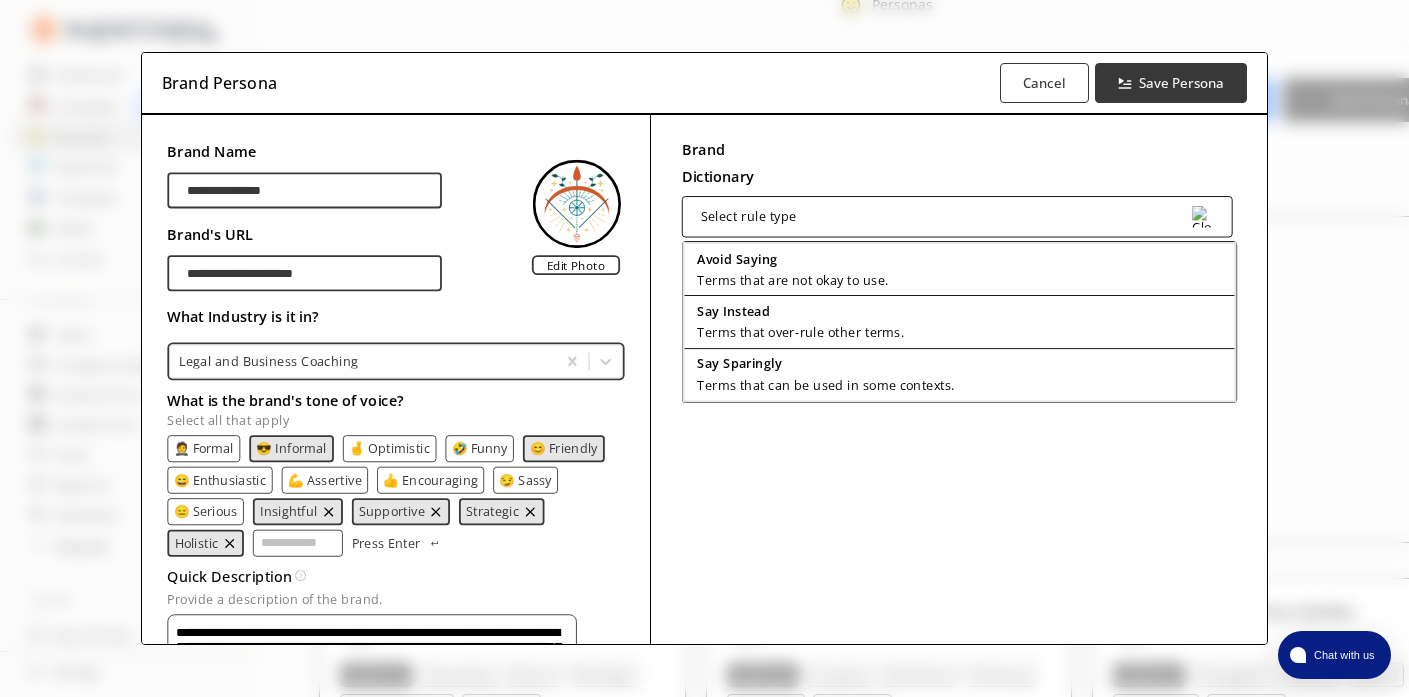 scroll, scrollTop: 203, scrollLeft: 0, axis: vertical 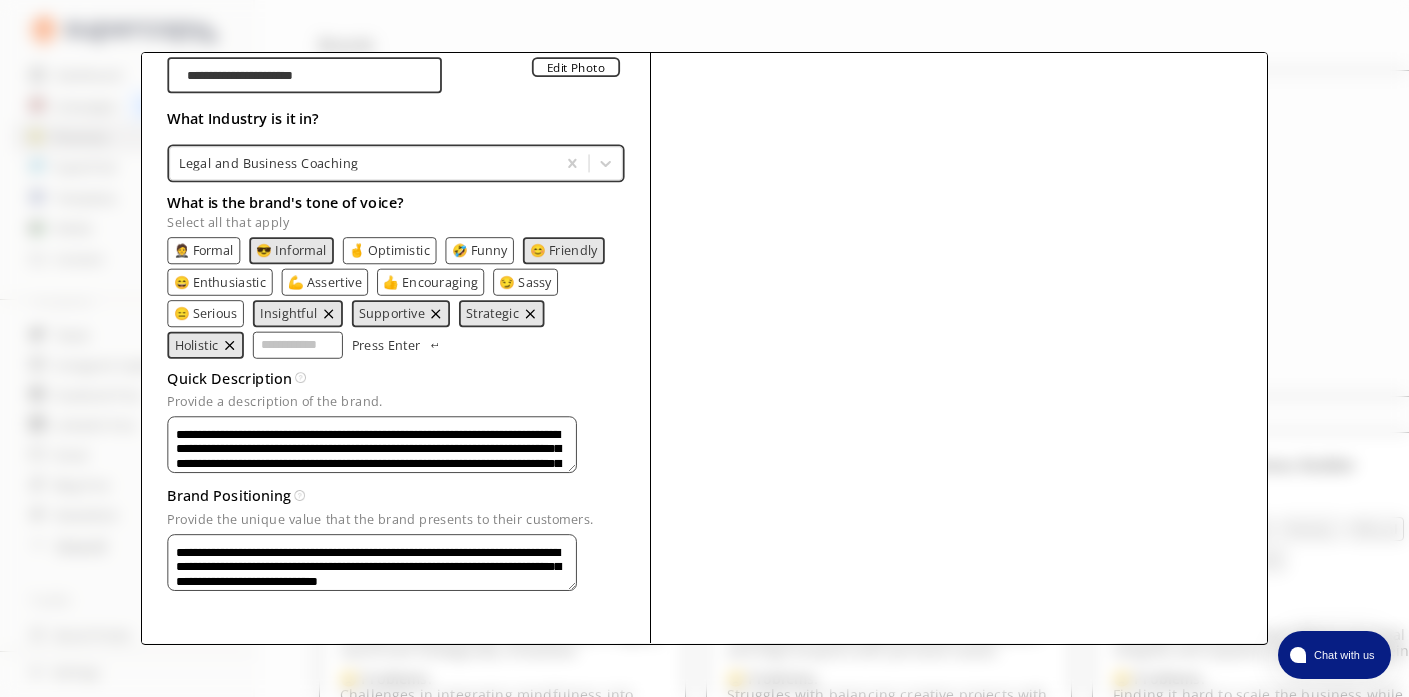 click on "**********" at bounding box center [371, 445] 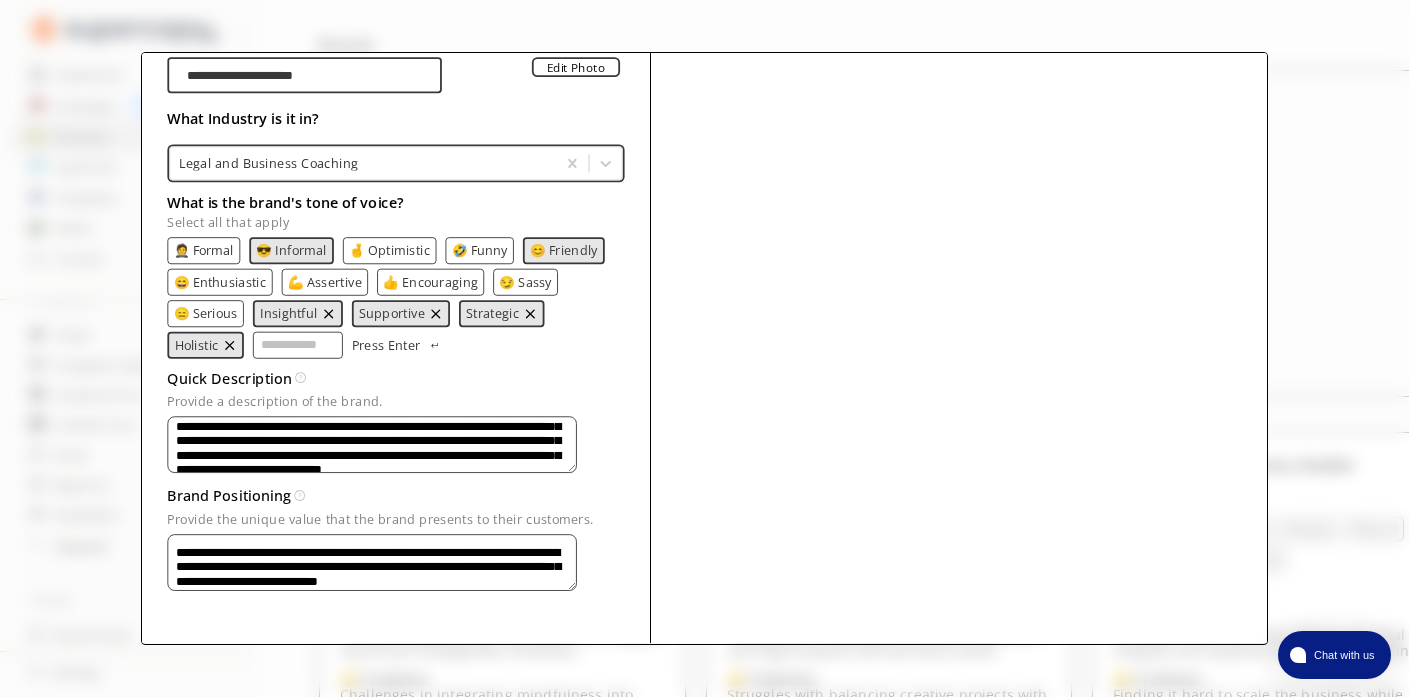 scroll, scrollTop: 73, scrollLeft: 0, axis: vertical 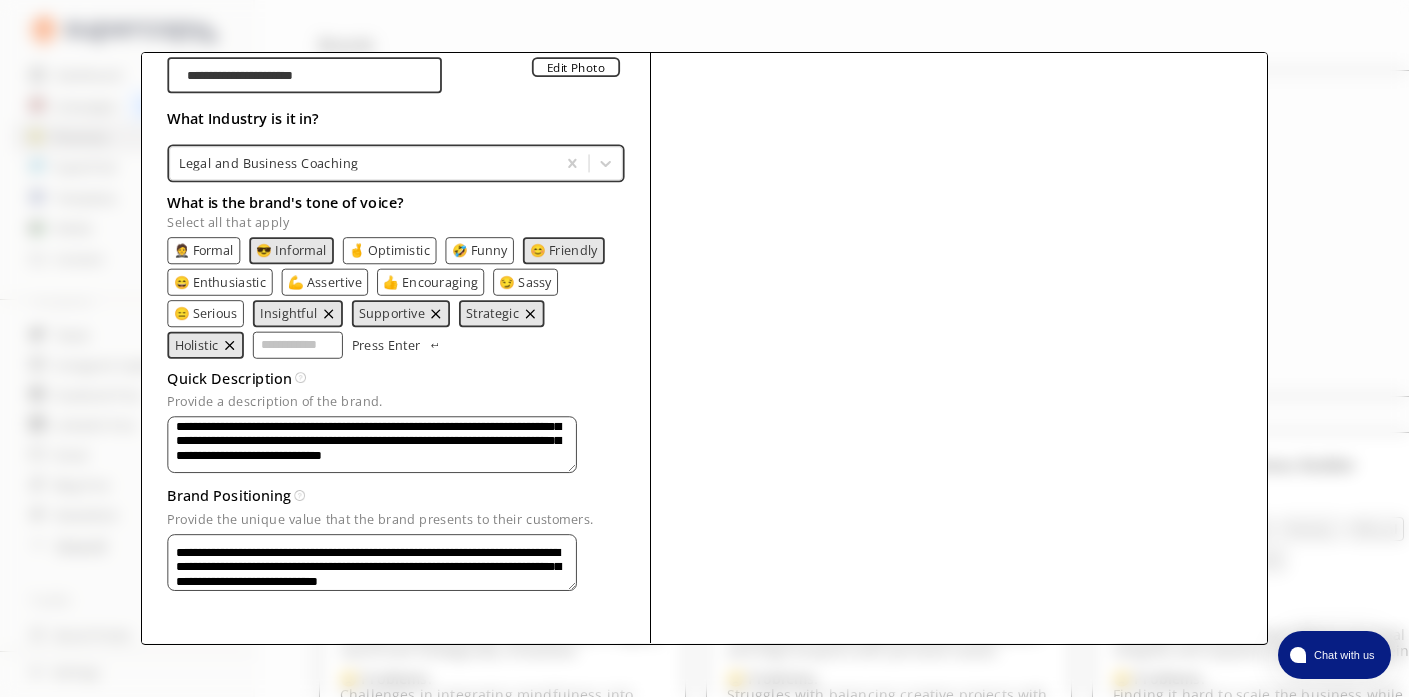click on "**********" at bounding box center (371, 445) 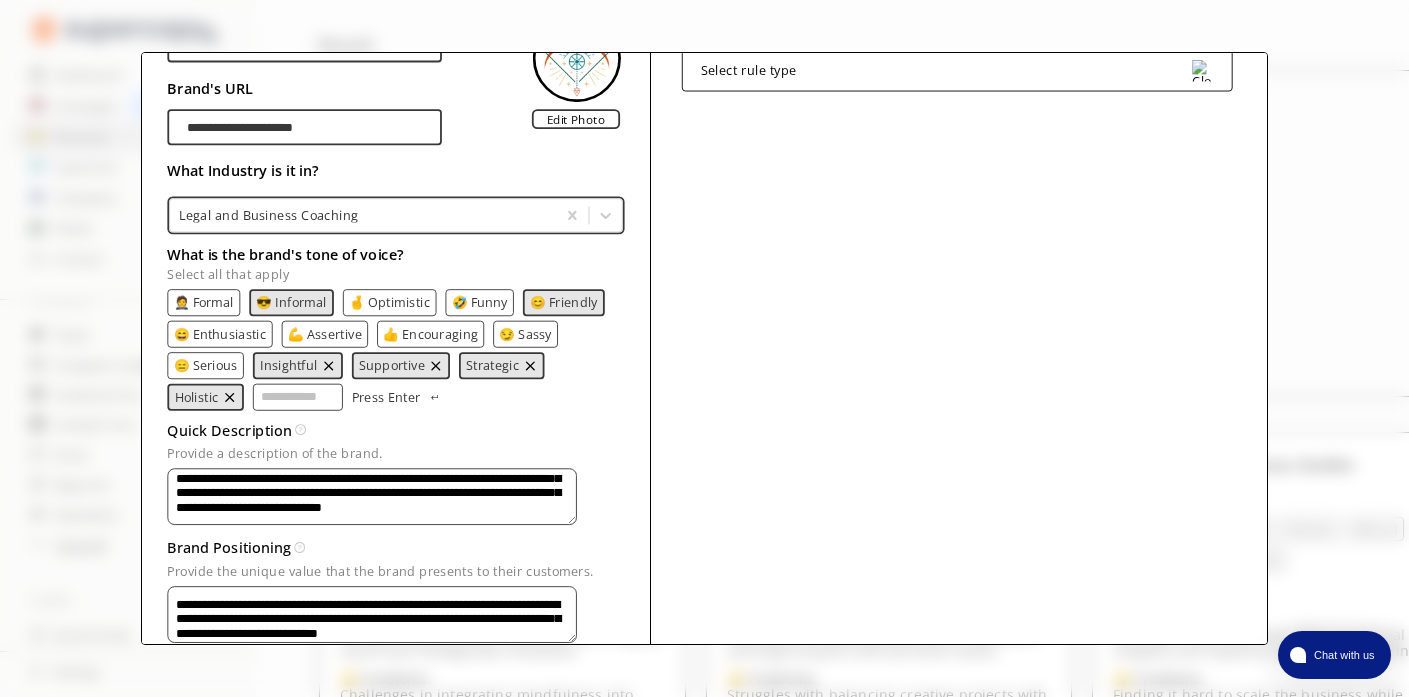 scroll, scrollTop: 188, scrollLeft: 0, axis: vertical 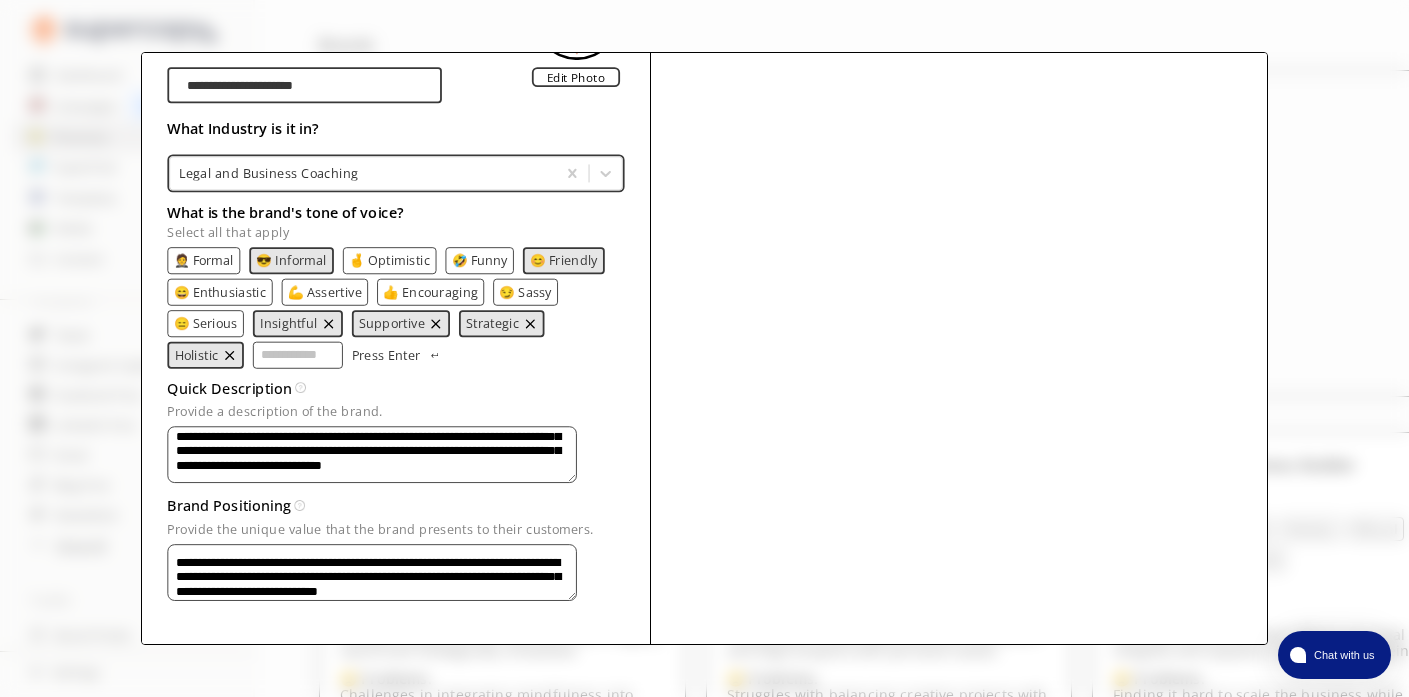 click on "**********" at bounding box center [371, 455] 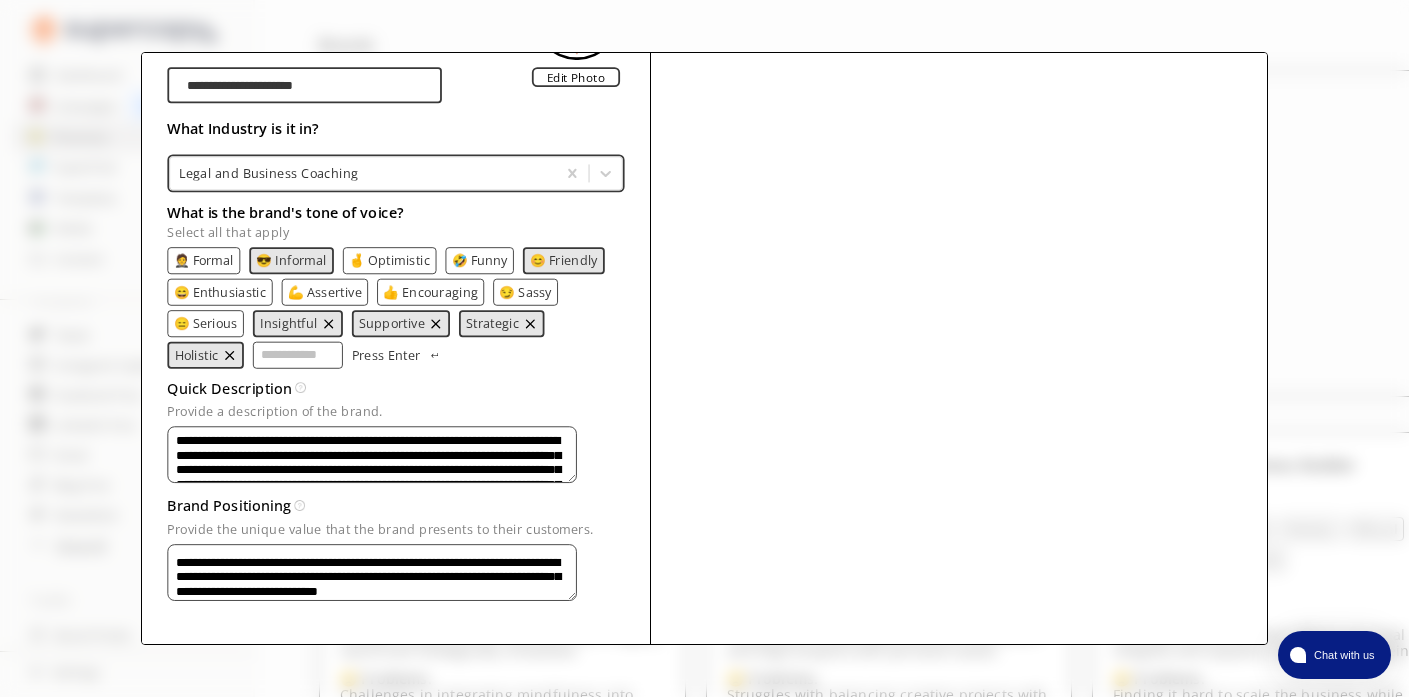 scroll, scrollTop: 0, scrollLeft: 0, axis: both 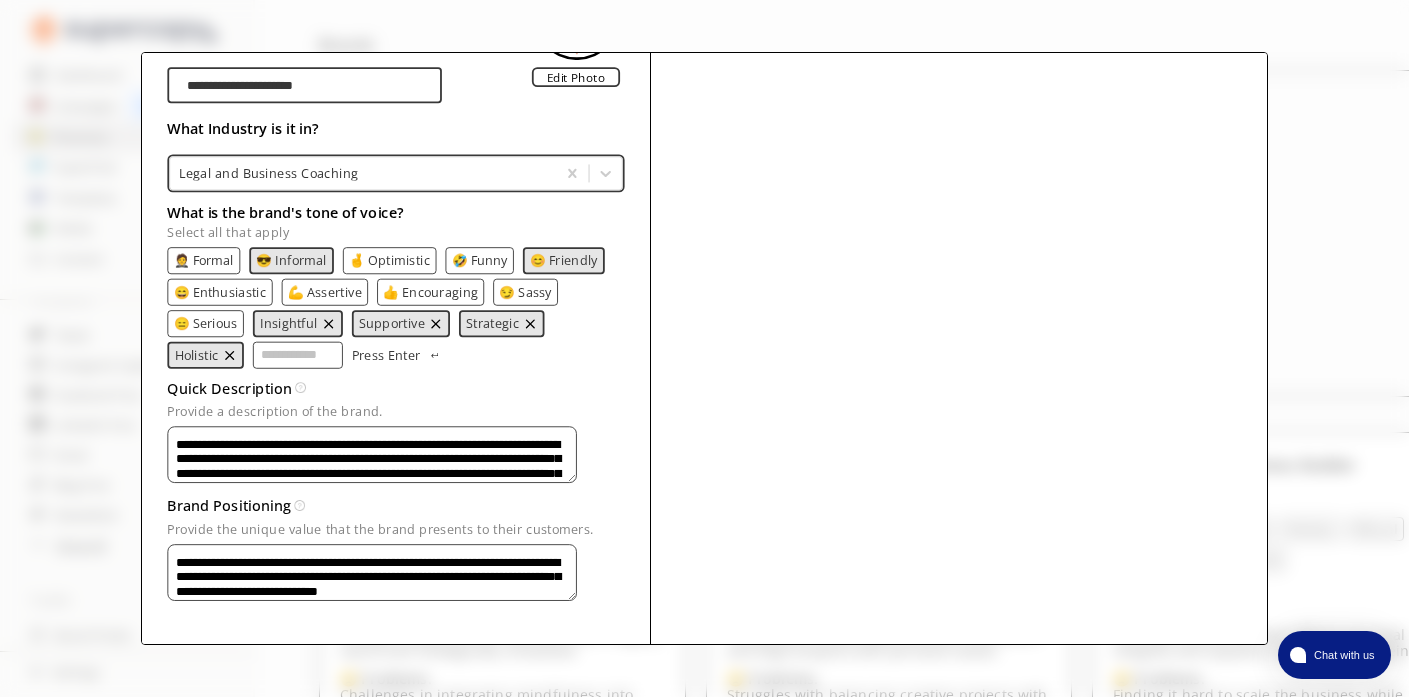 click on "**********" at bounding box center [371, 455] 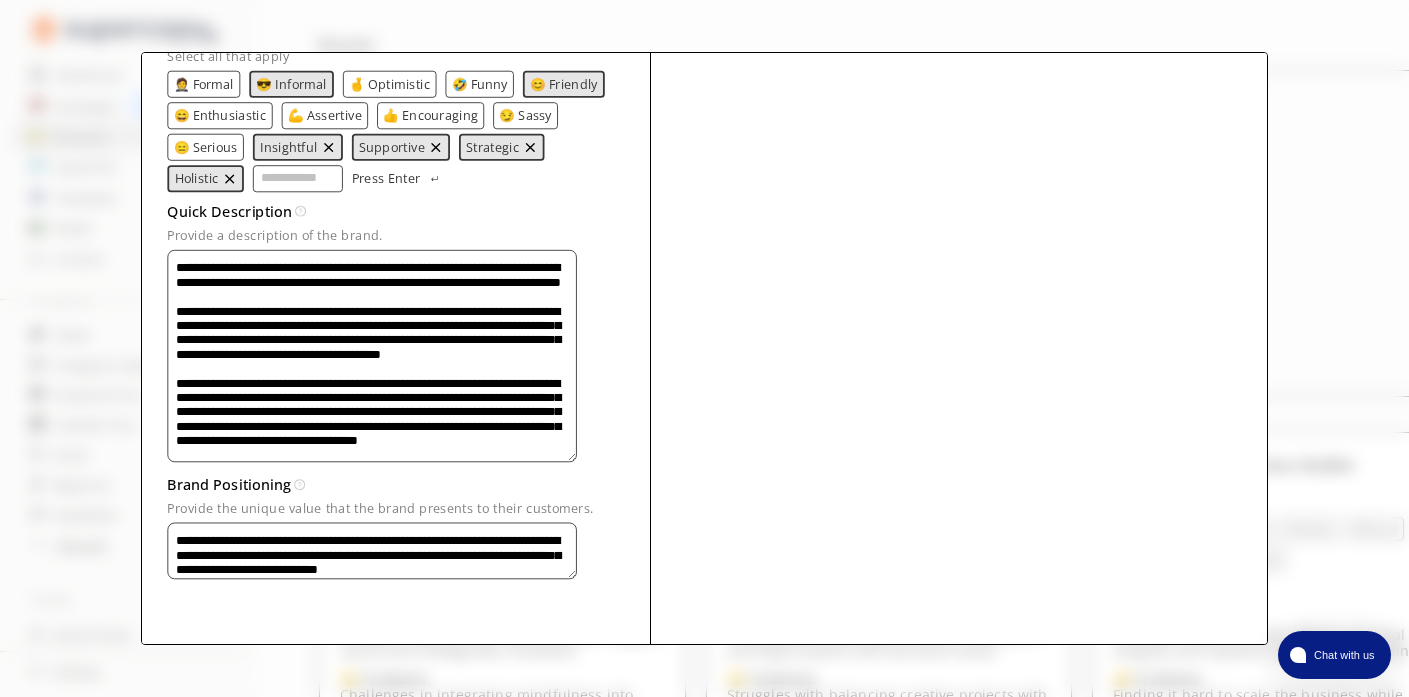 scroll, scrollTop: 395, scrollLeft: 0, axis: vertical 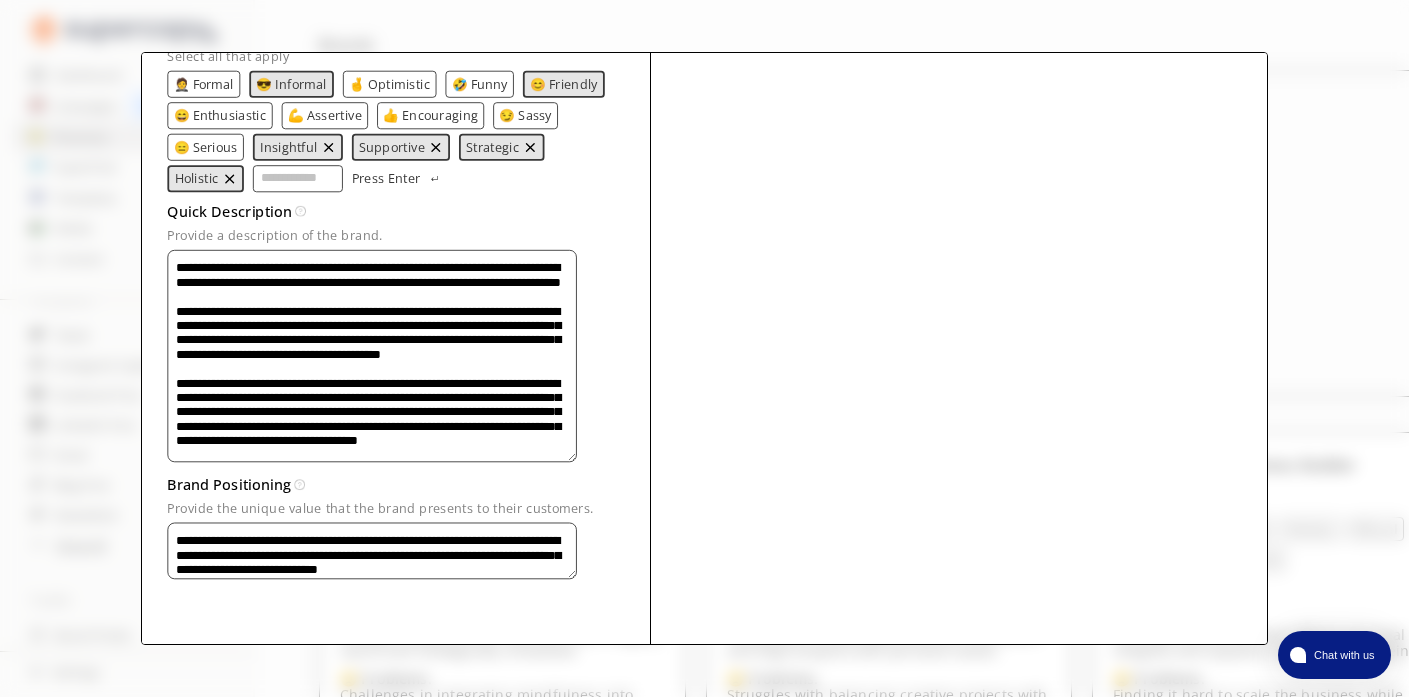 type on "**********" 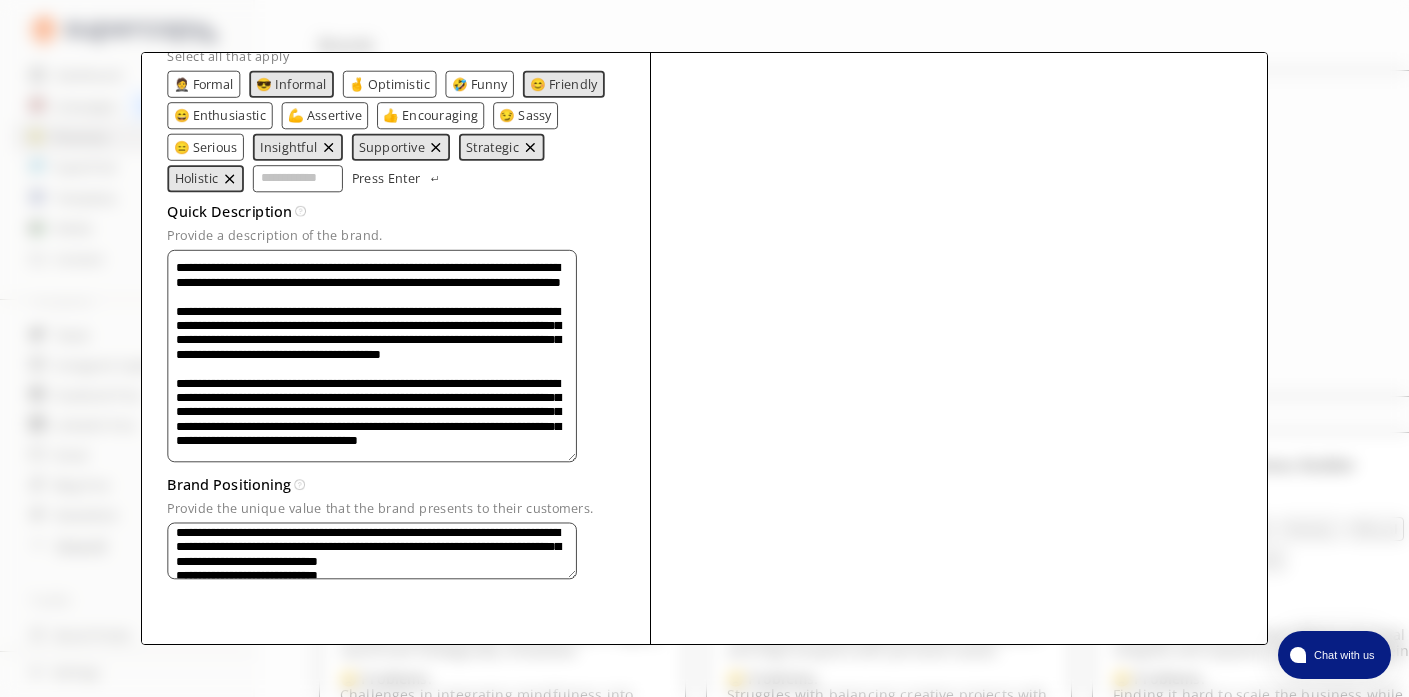 click on "Brand Dictionary Define key brand-specific terms and language for consistent messaging. Select rule type" at bounding box center (959, 194) 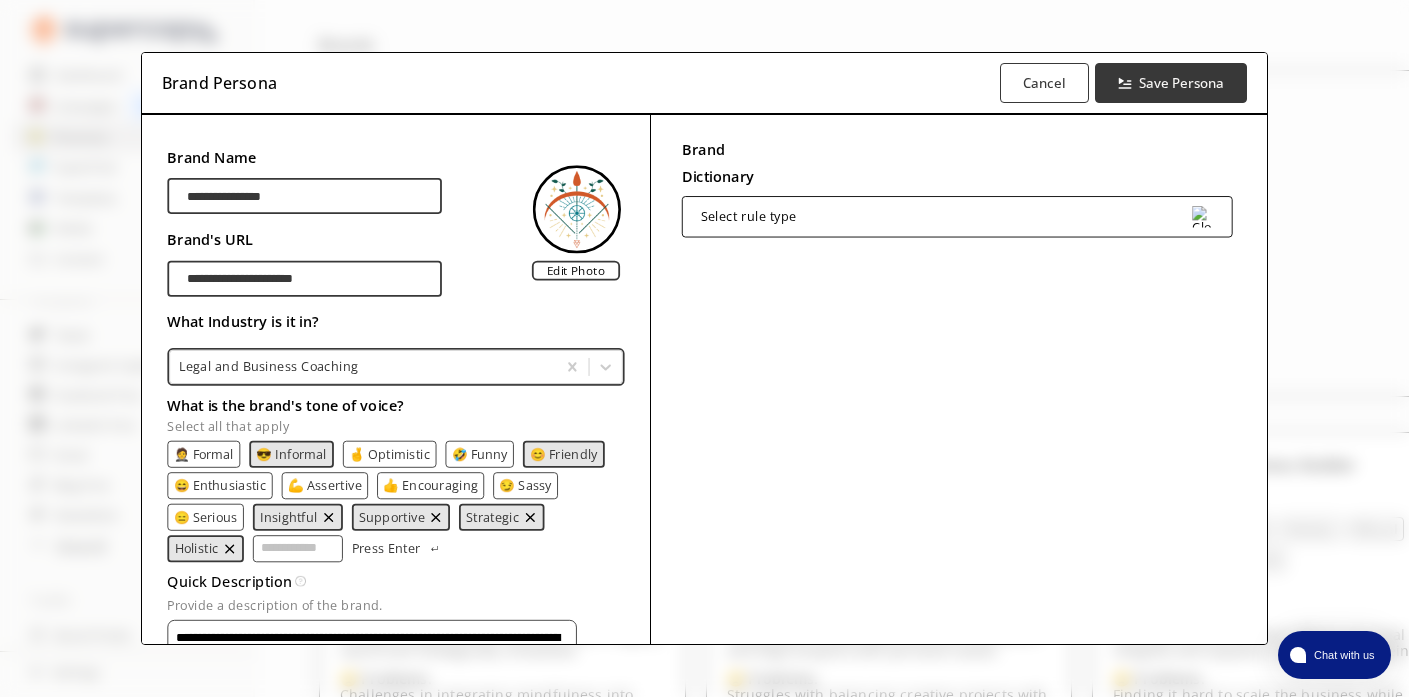 scroll, scrollTop: 100, scrollLeft: 0, axis: vertical 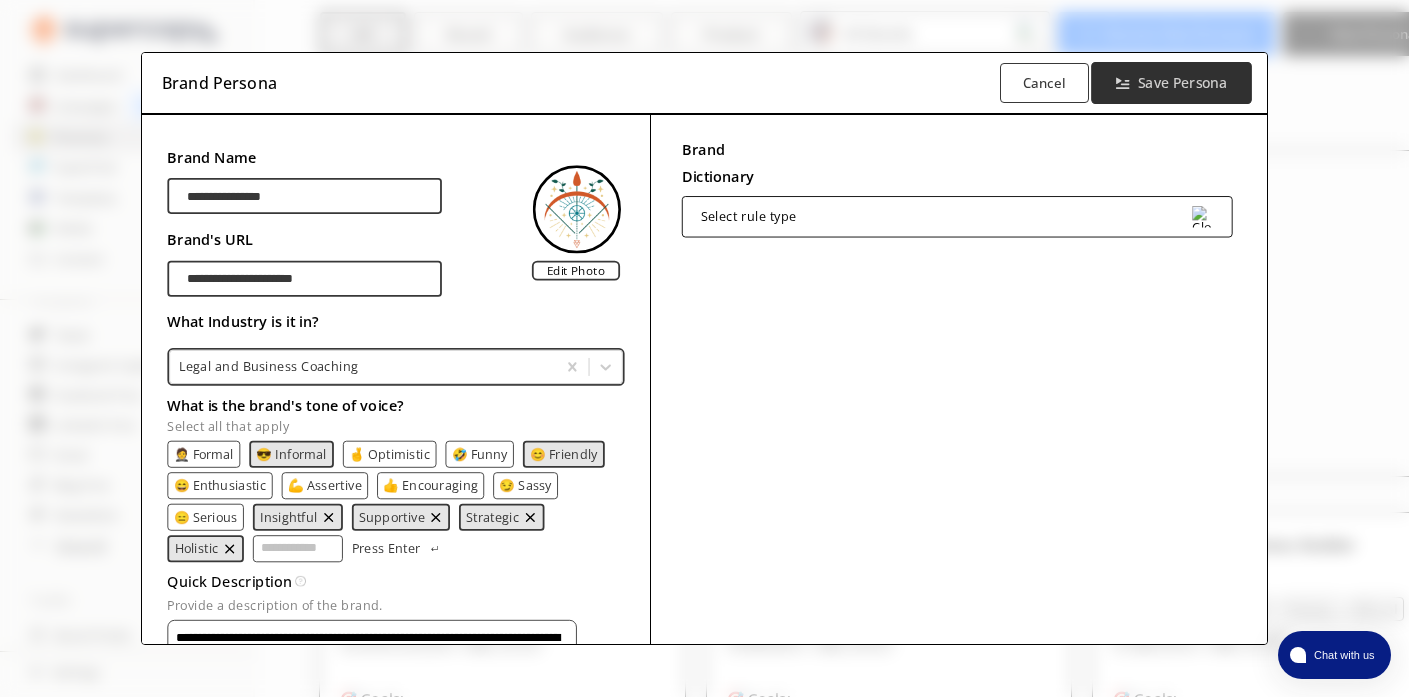click on "Save Persona" at bounding box center (1182, 83) 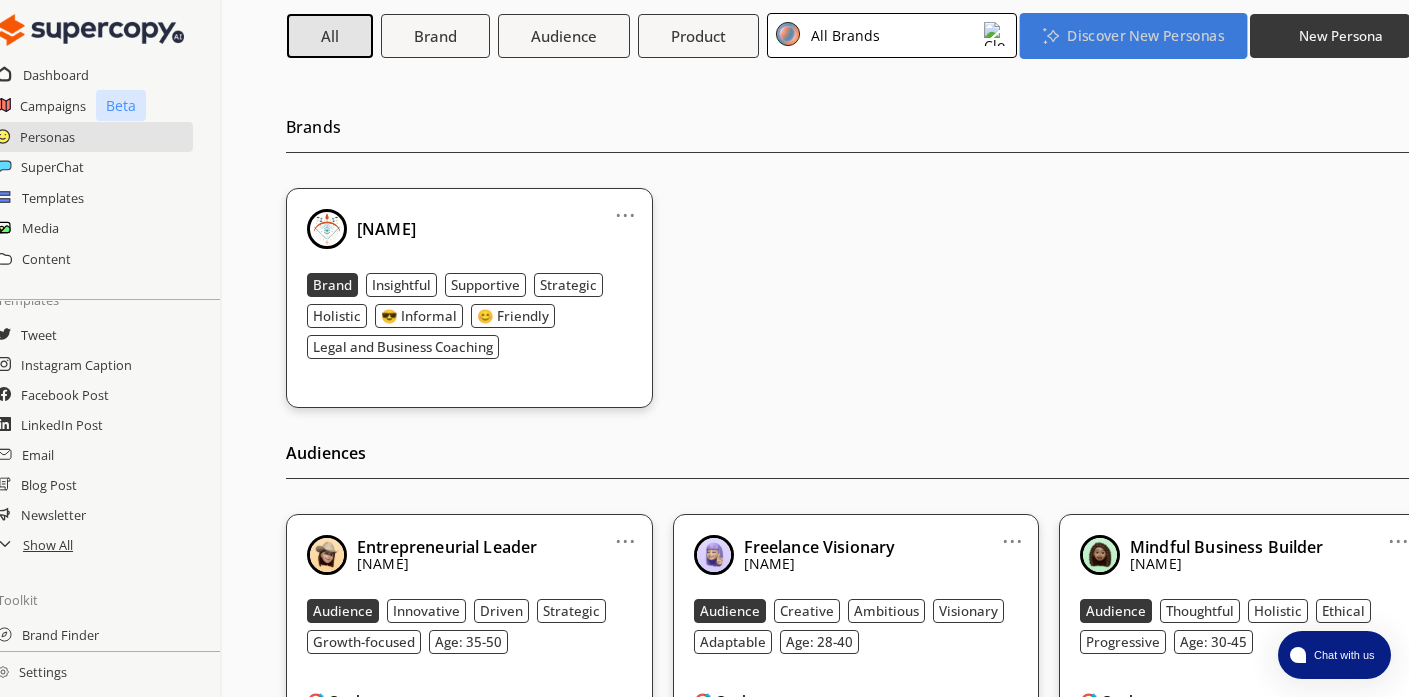 scroll, scrollTop: 98, scrollLeft: 0, axis: vertical 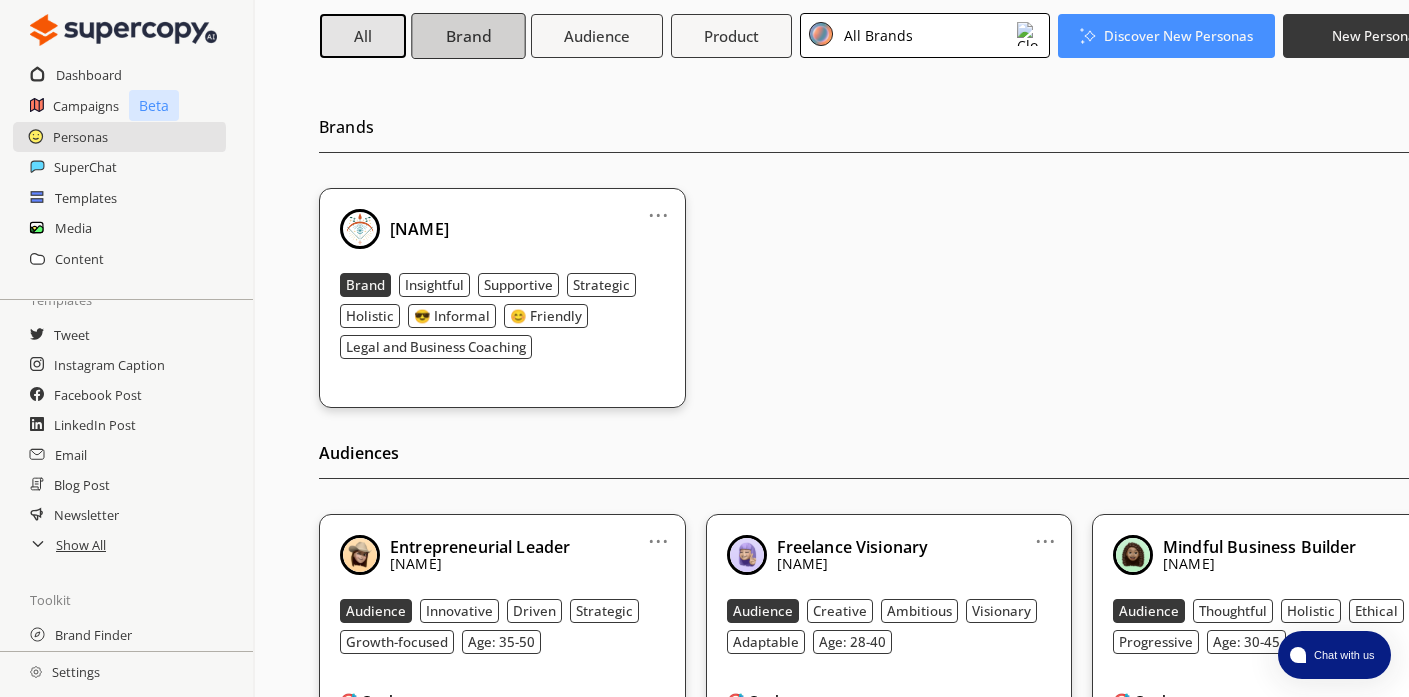 click on "Brand" at bounding box center [468, 35] 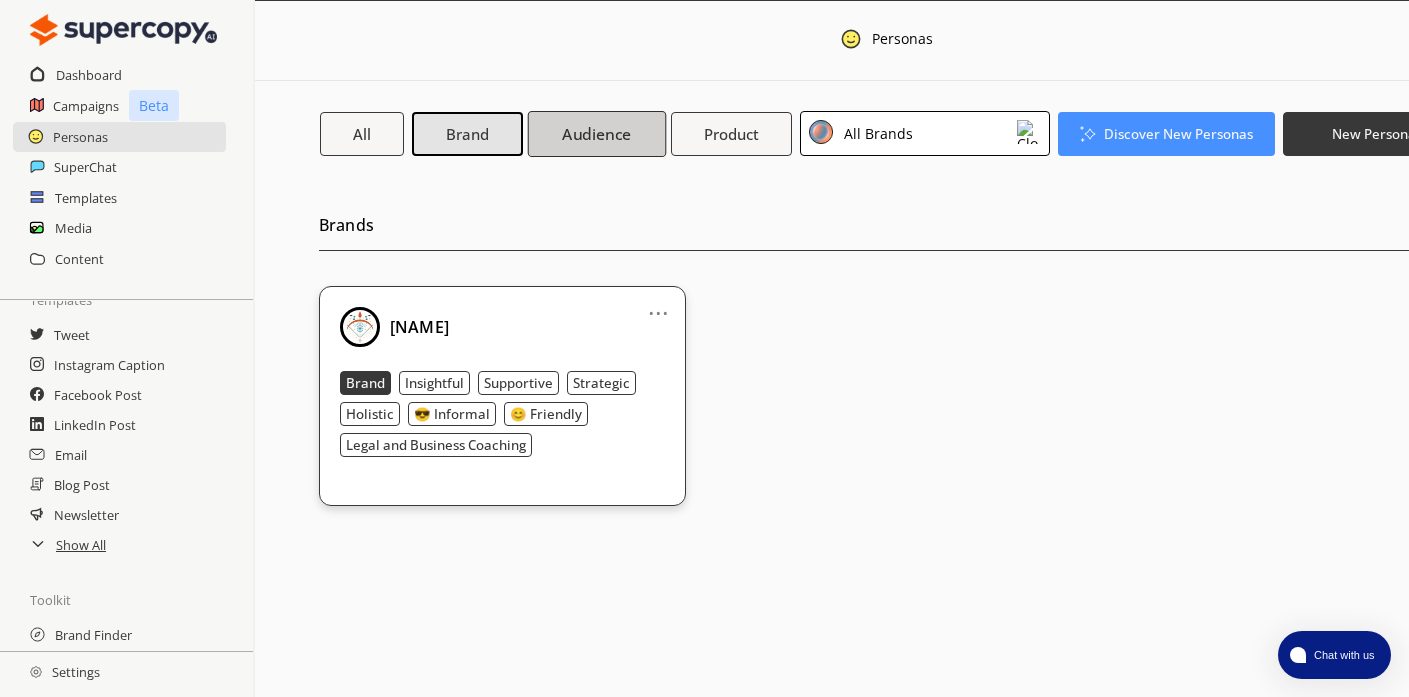 click on "Audience" at bounding box center (597, 133) 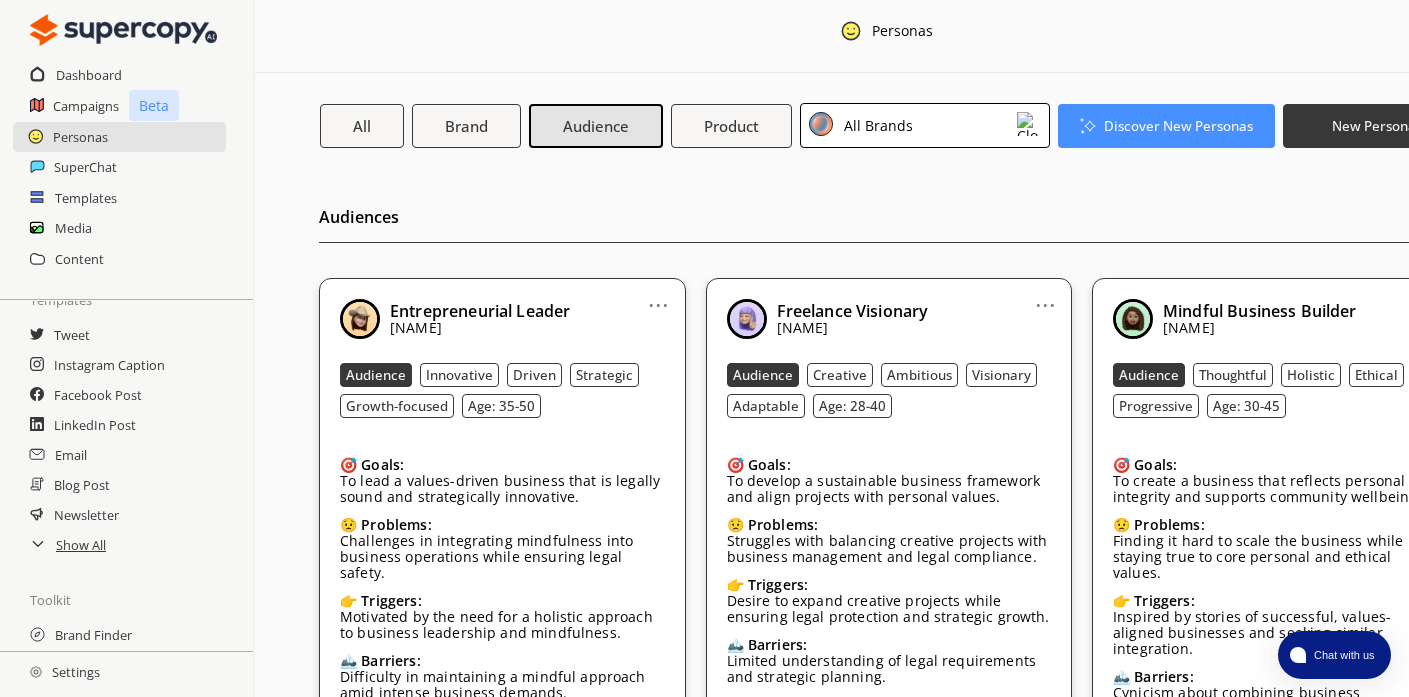 scroll, scrollTop: 60, scrollLeft: 0, axis: vertical 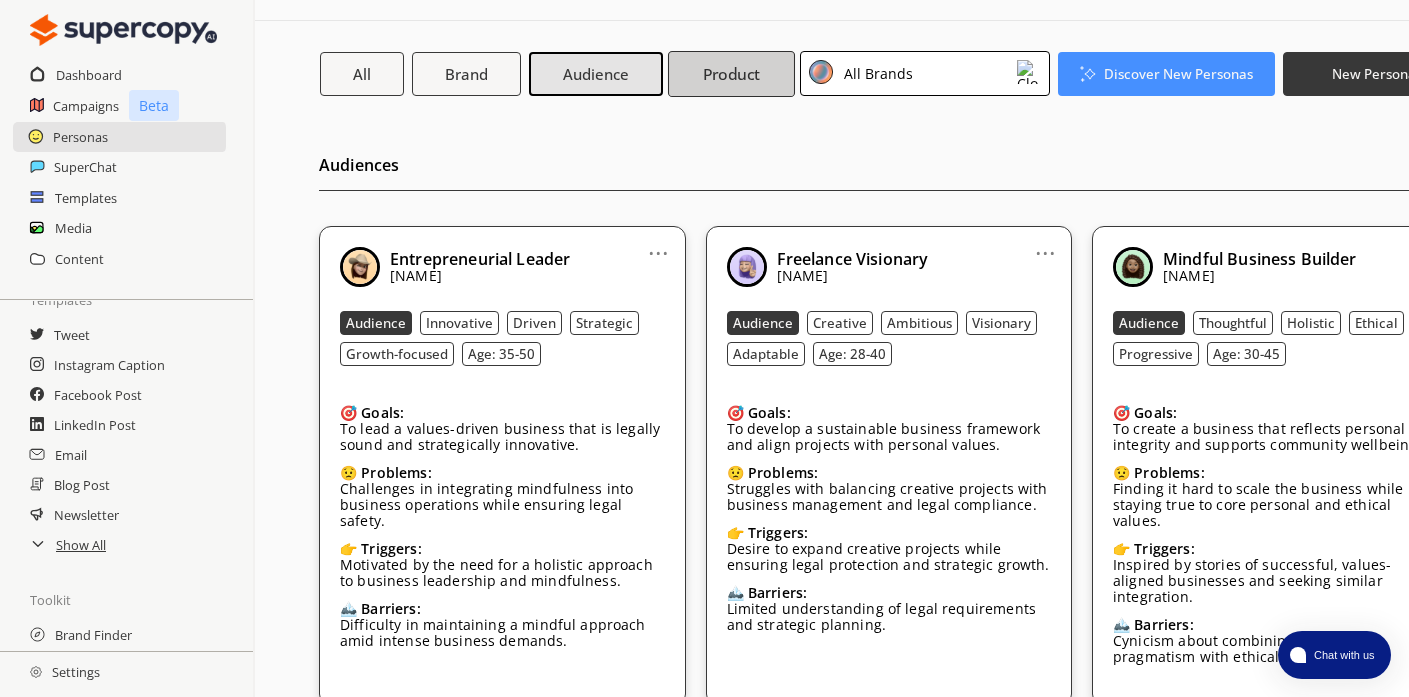 click on "Product" at bounding box center (731, 73) 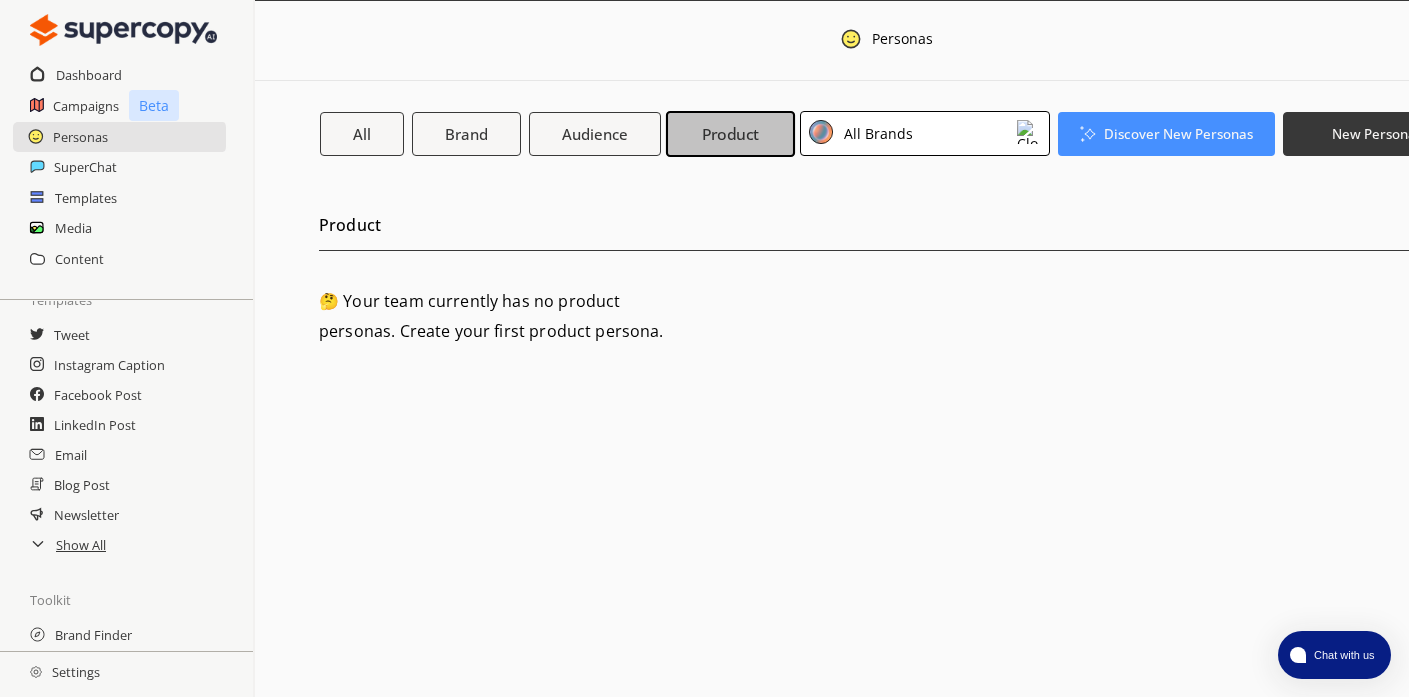 scroll, scrollTop: 8, scrollLeft: 0, axis: vertical 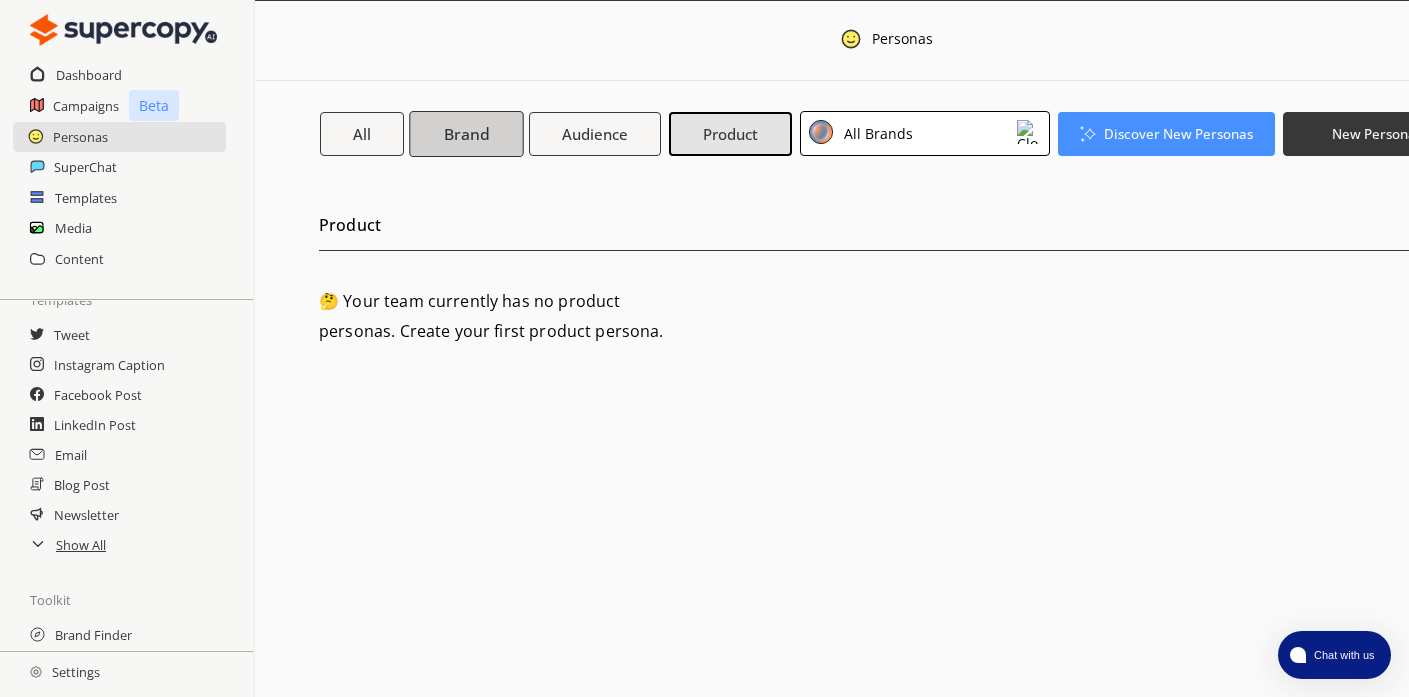 click on "Brand" at bounding box center [466, 133] 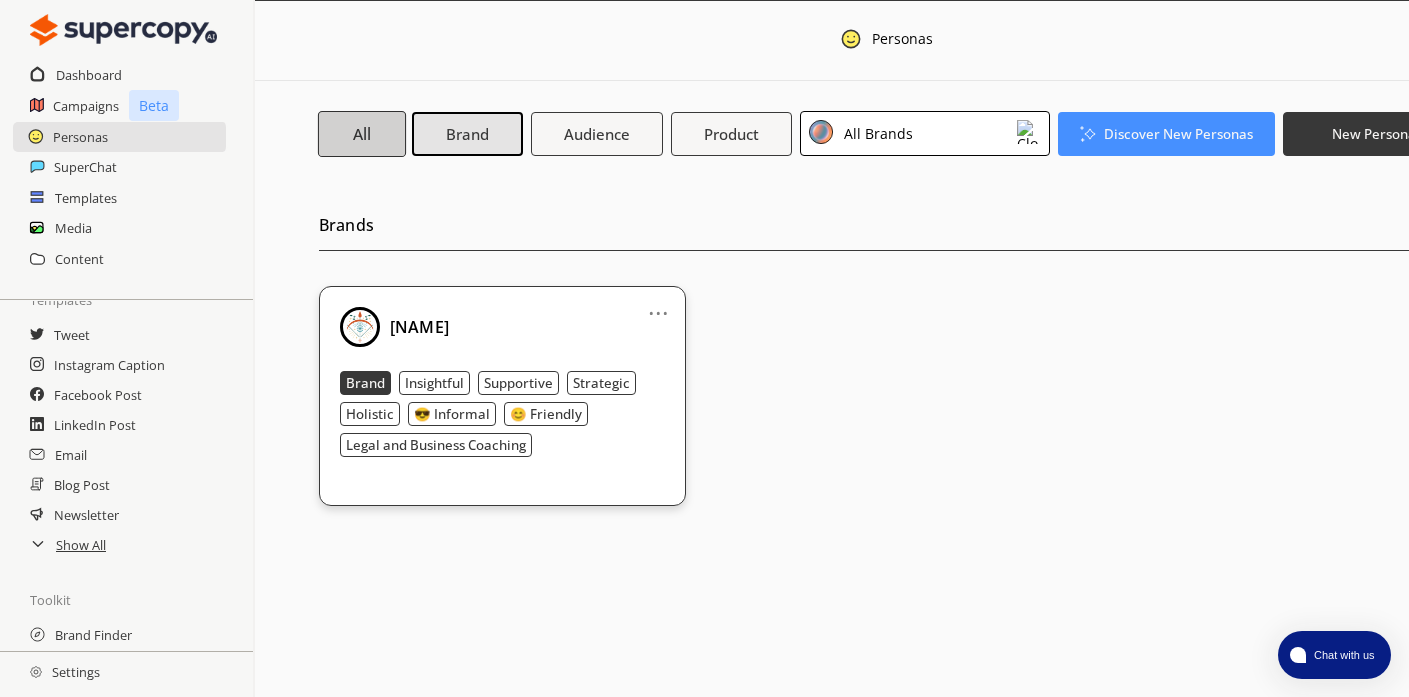 click on "All" at bounding box center [362, 133] 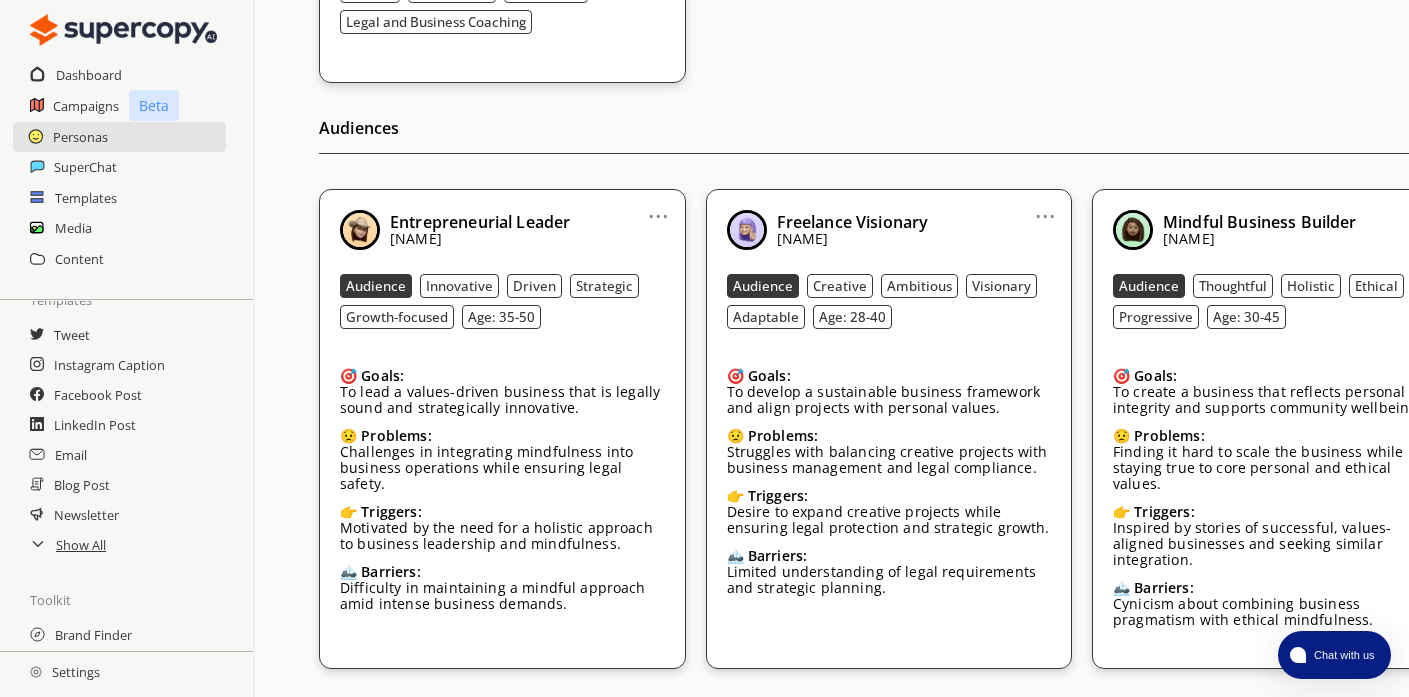 scroll, scrollTop: 552, scrollLeft: 0, axis: vertical 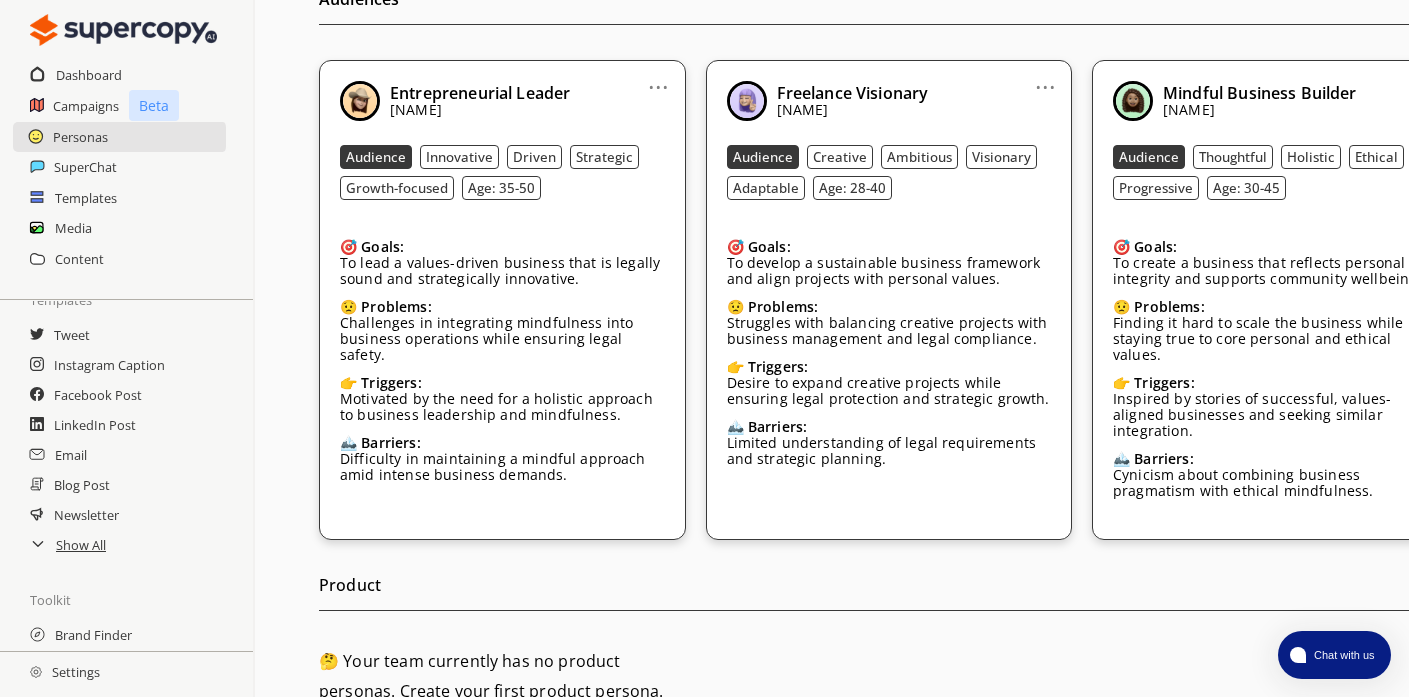 click on "Motivated by the need for a holistic approach to business leadership and mindfulness." at bounding box center (502, 407) 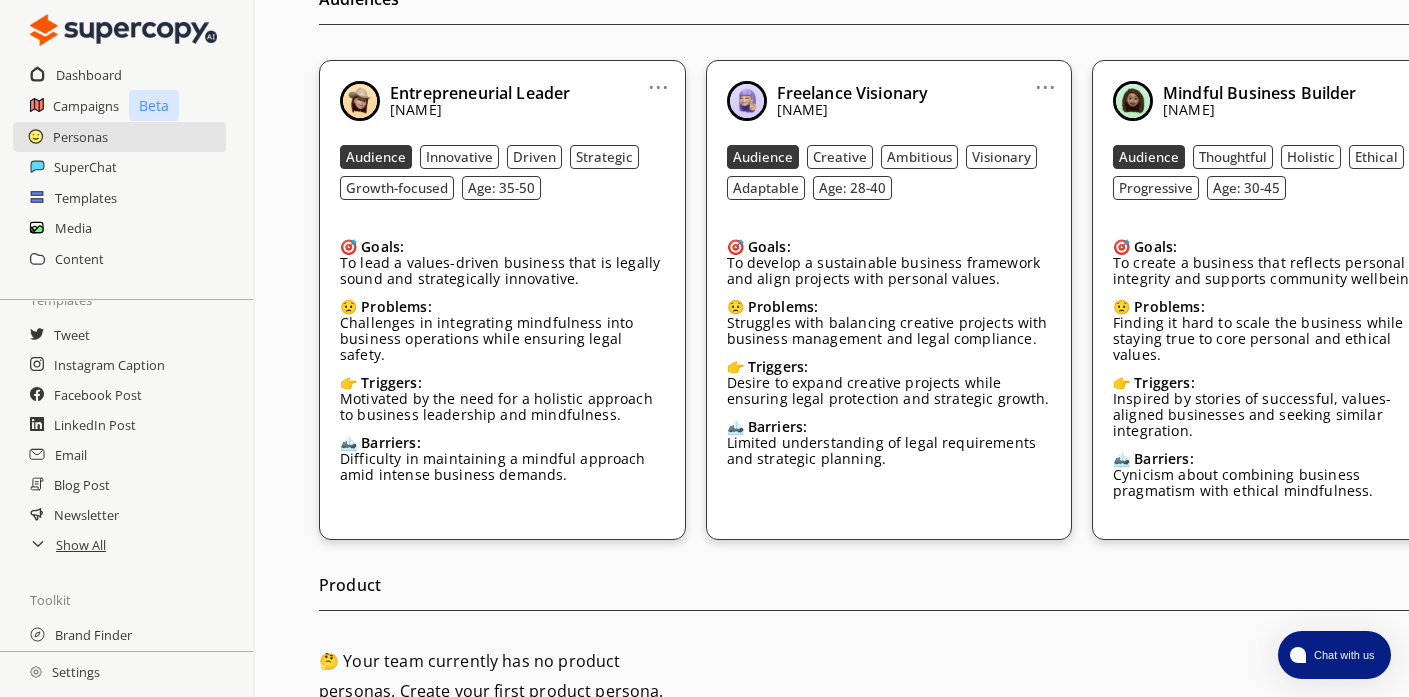 click on "..." at bounding box center [658, 79] 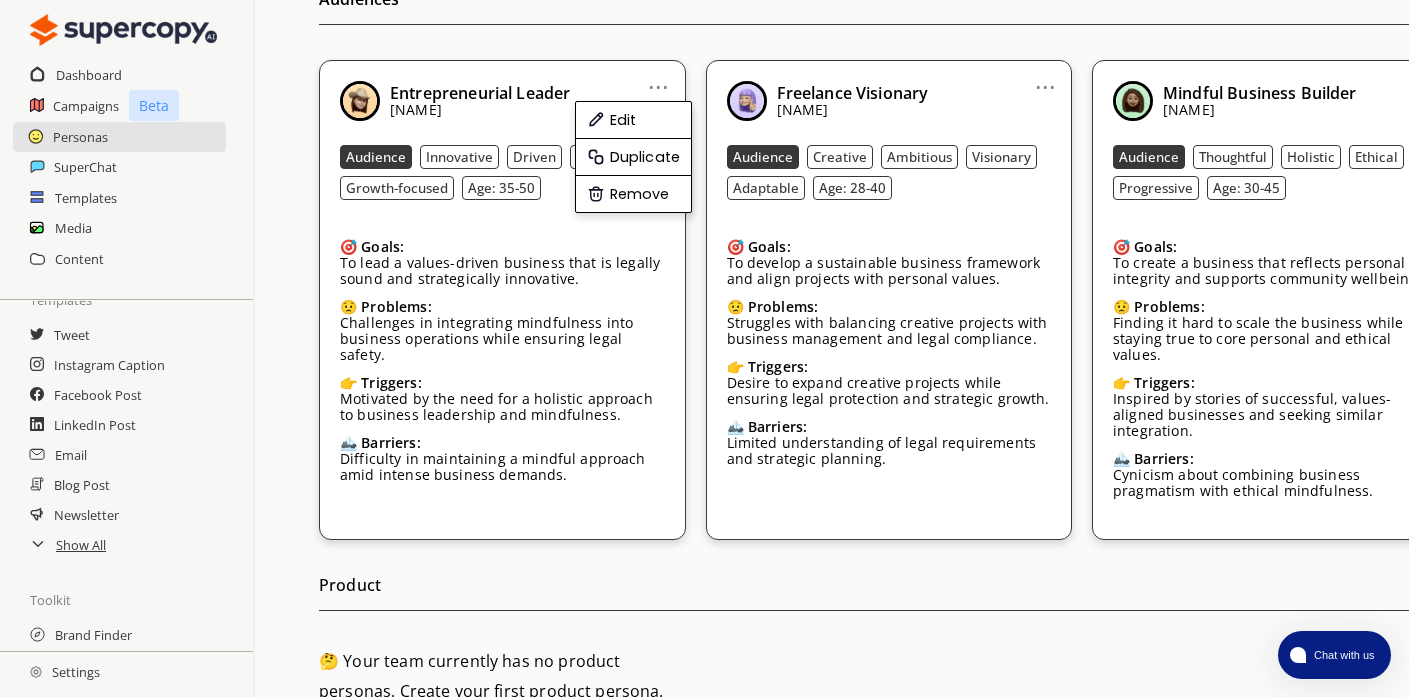 click on "Motivated by the need for a holistic approach to business leadership and mindfulness." at bounding box center (502, 407) 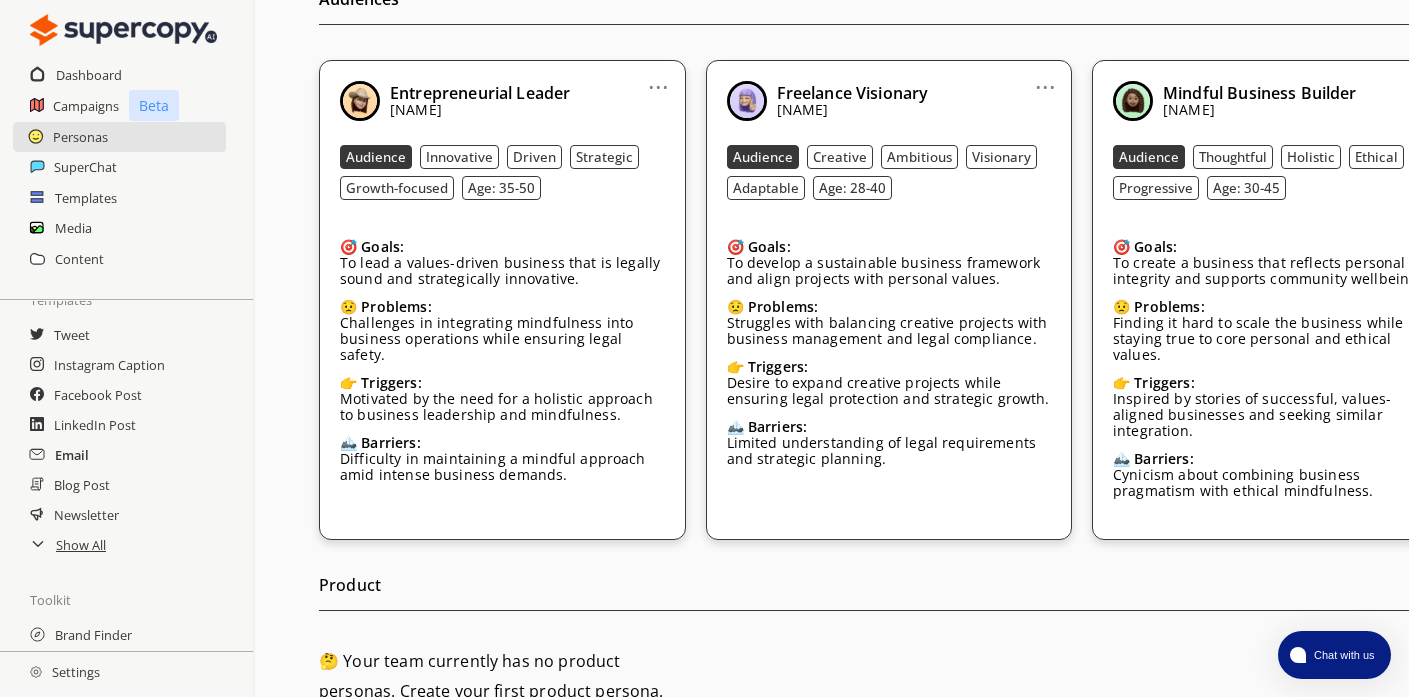 click on "Email" at bounding box center [72, 455] 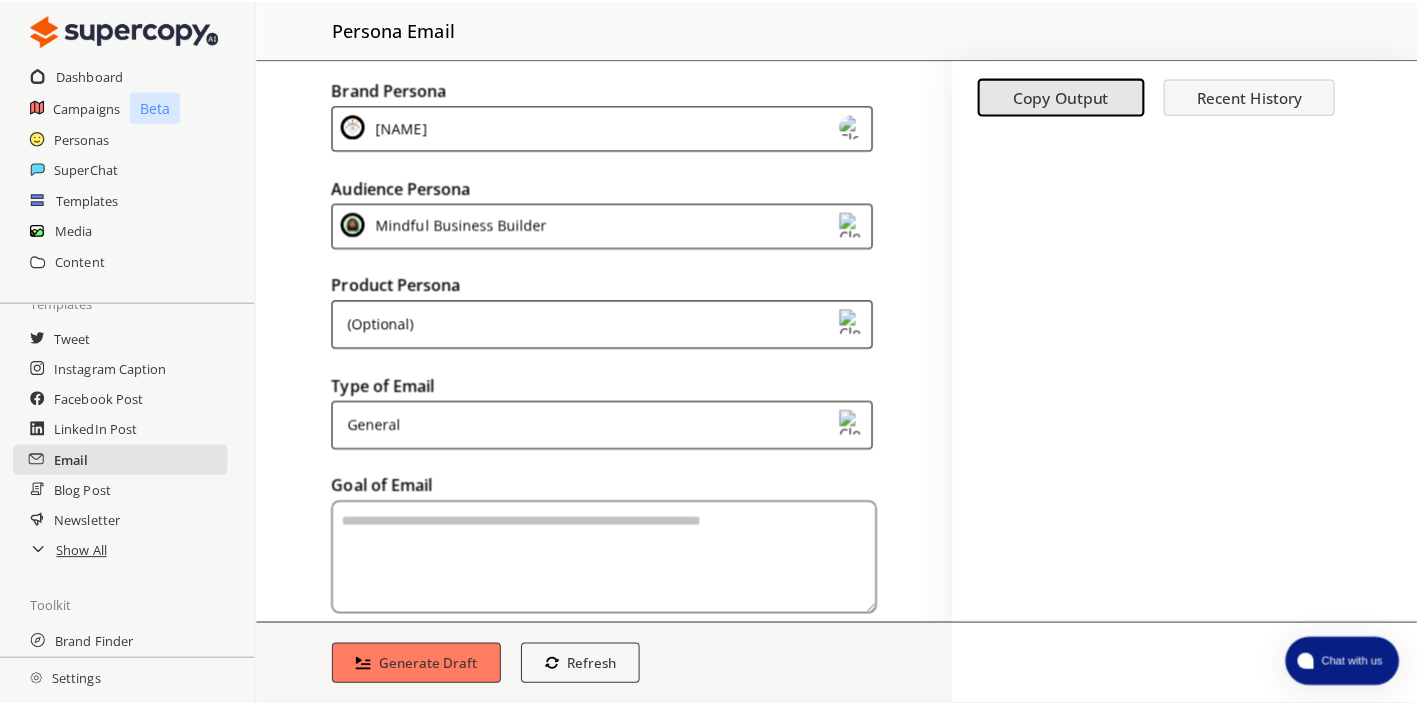 scroll, scrollTop: 0, scrollLeft: 0, axis: both 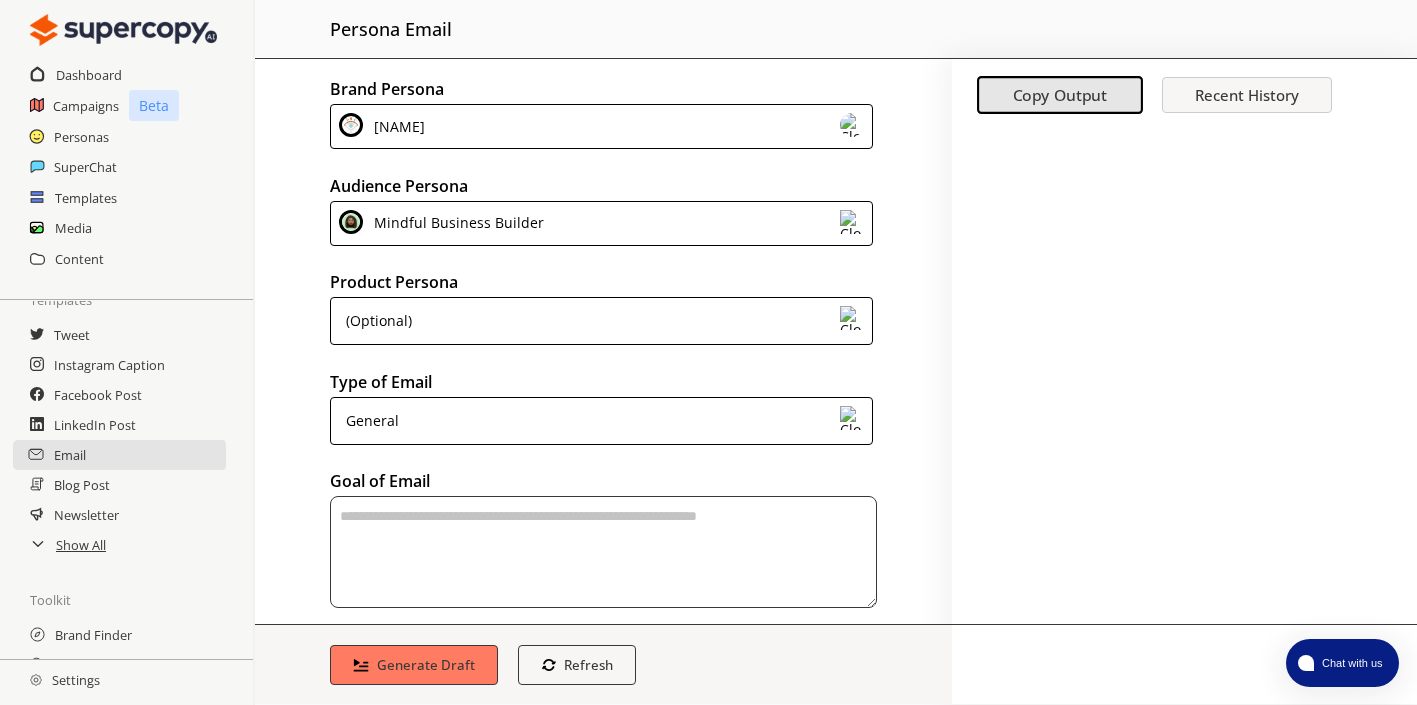 click on "Mindful Business Builder" at bounding box center (601, 223) 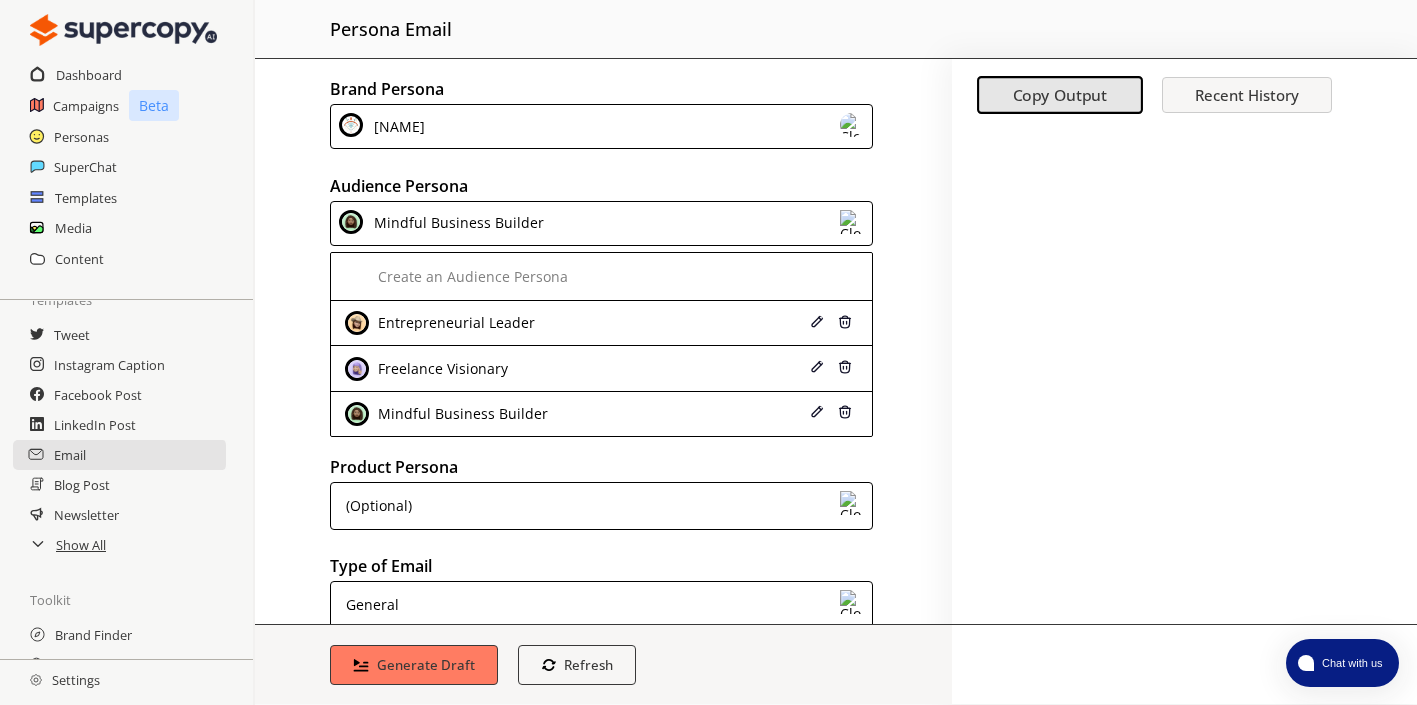 click at bounding box center (1184, 376) 